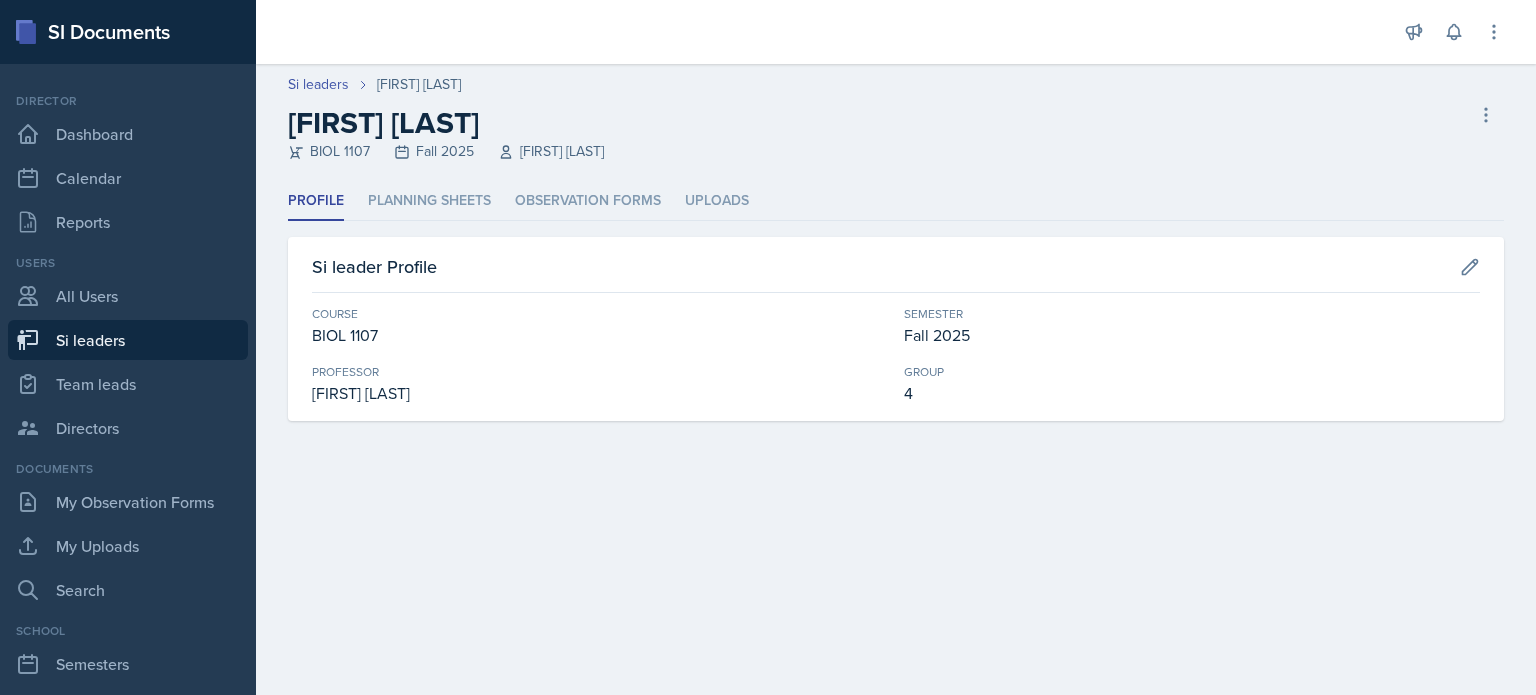 scroll, scrollTop: 0, scrollLeft: 0, axis: both 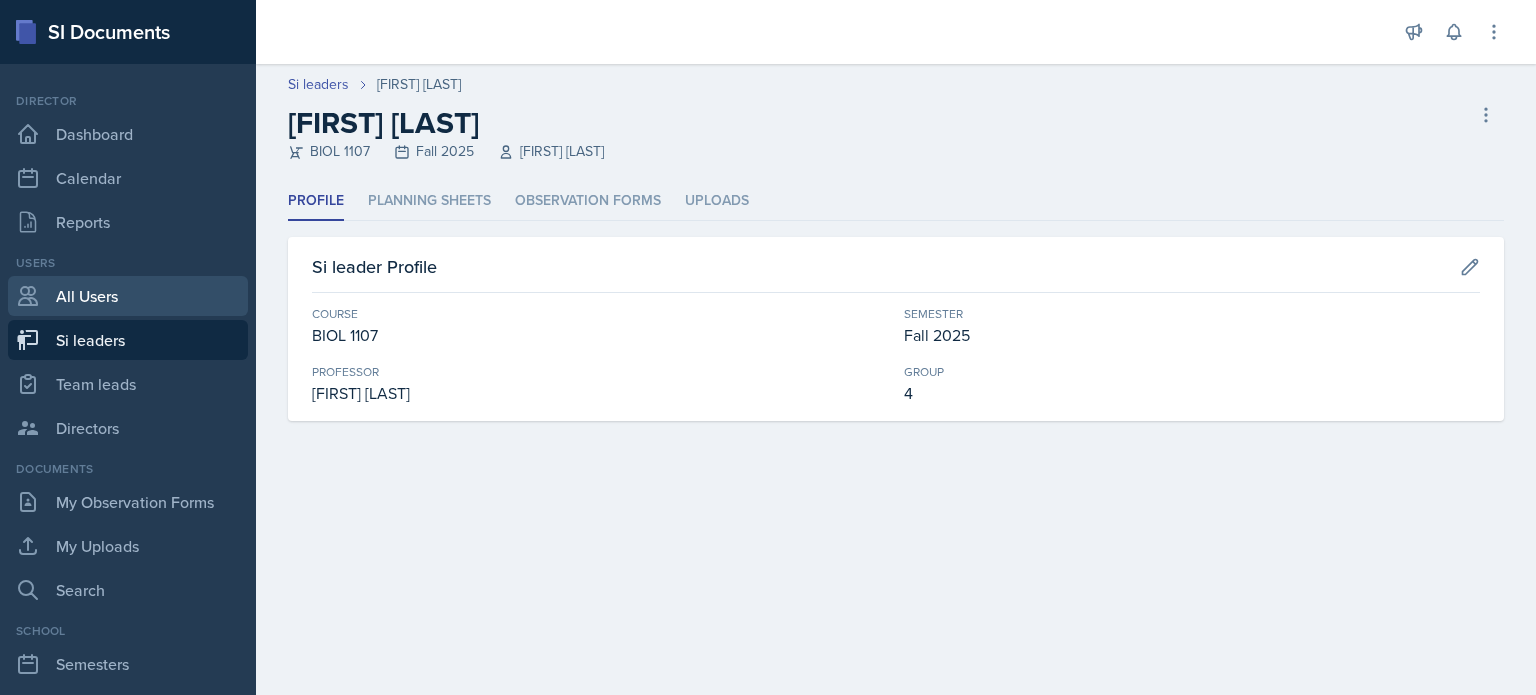 click on "All Users" at bounding box center (128, 296) 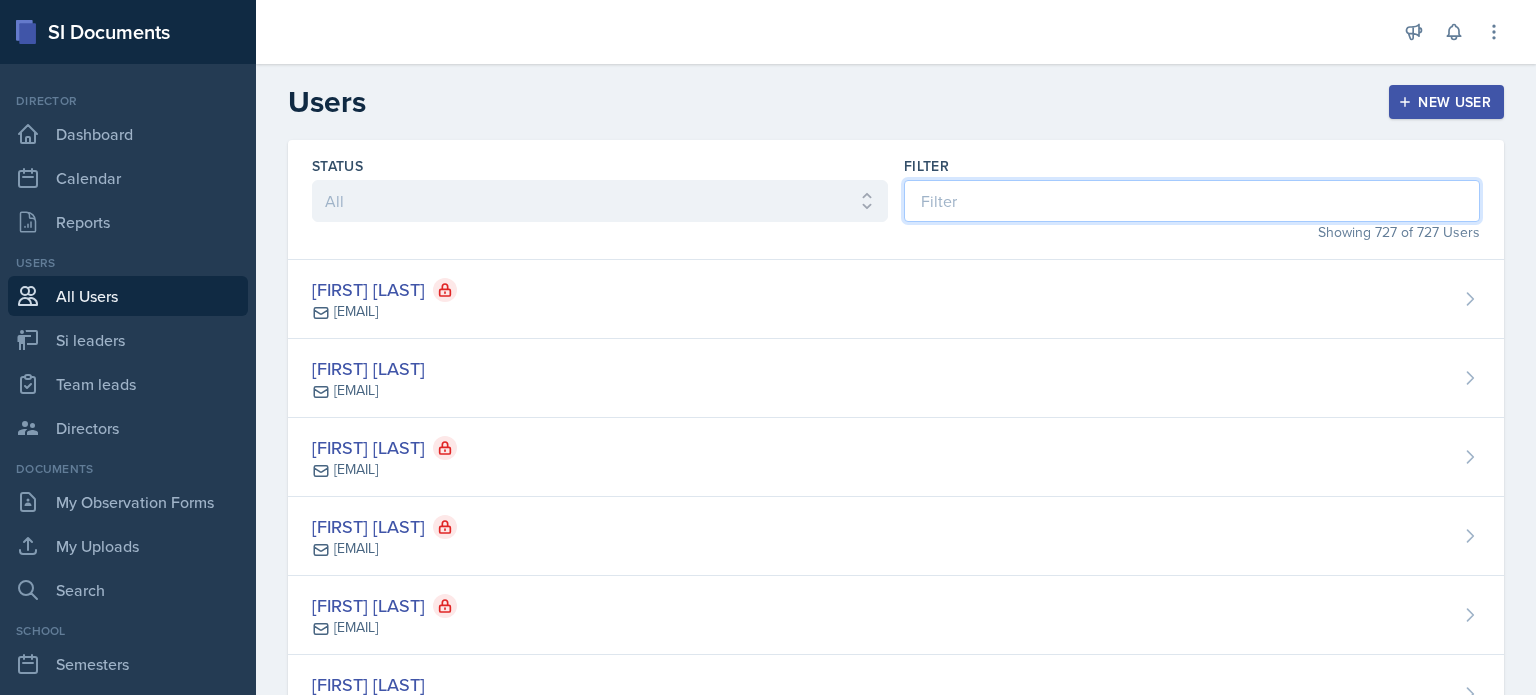 click at bounding box center (1192, 201) 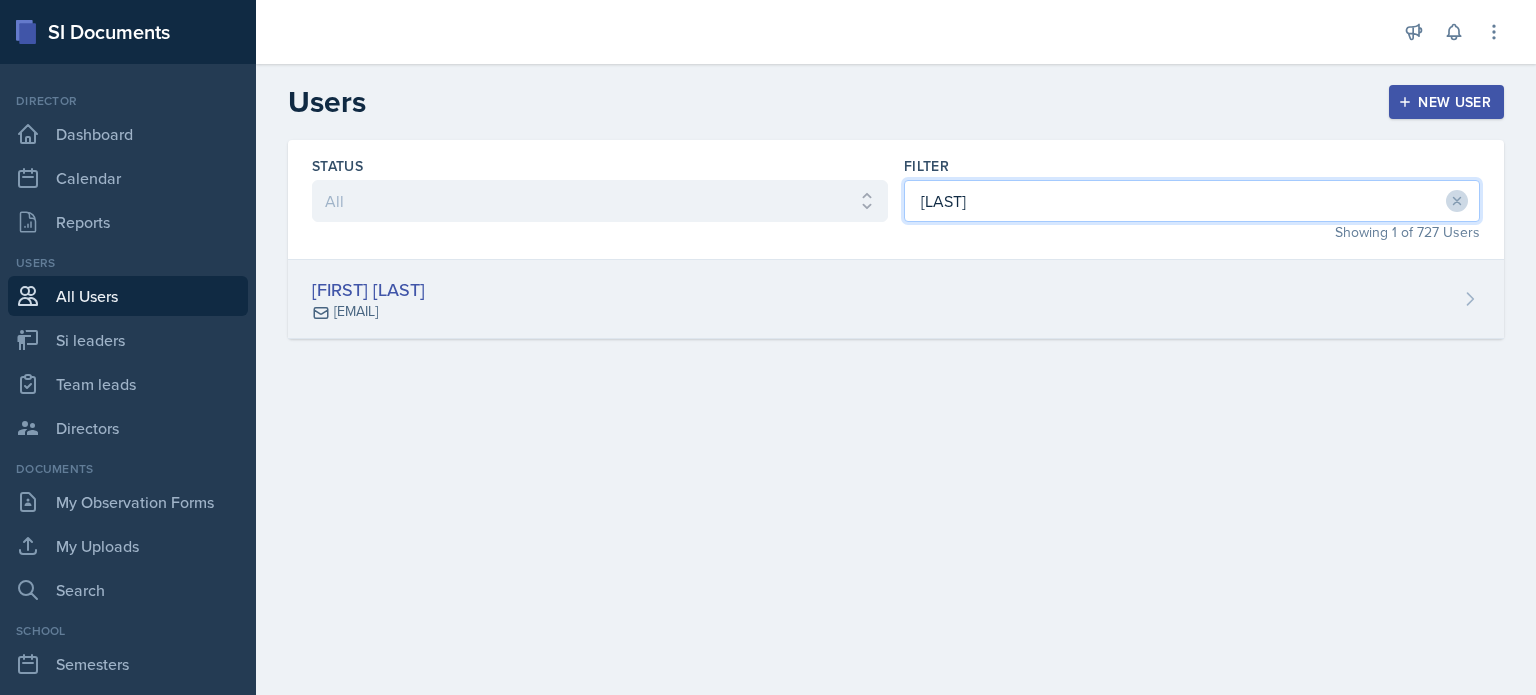 type on "[LAST]" 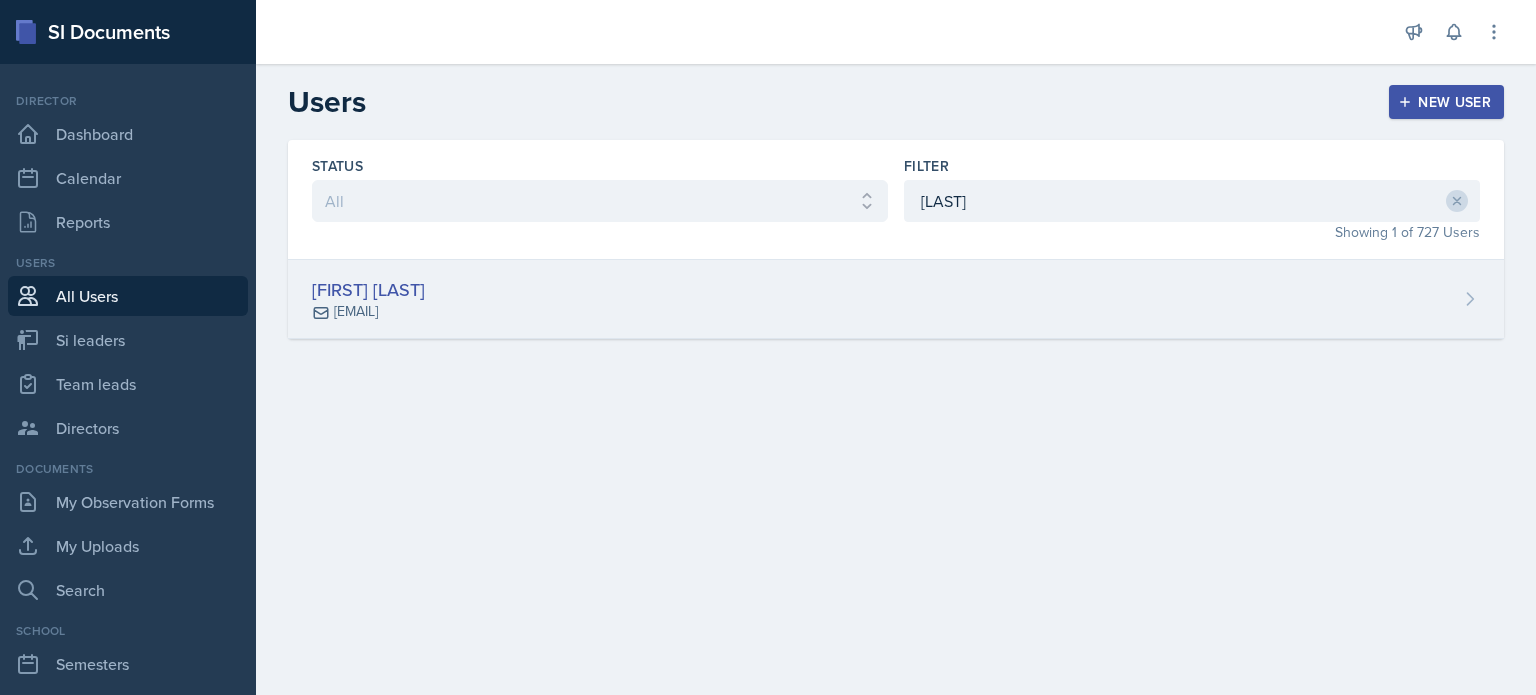 click on "[FIRST] [LAST]
[EMAIL]" at bounding box center (896, 299) 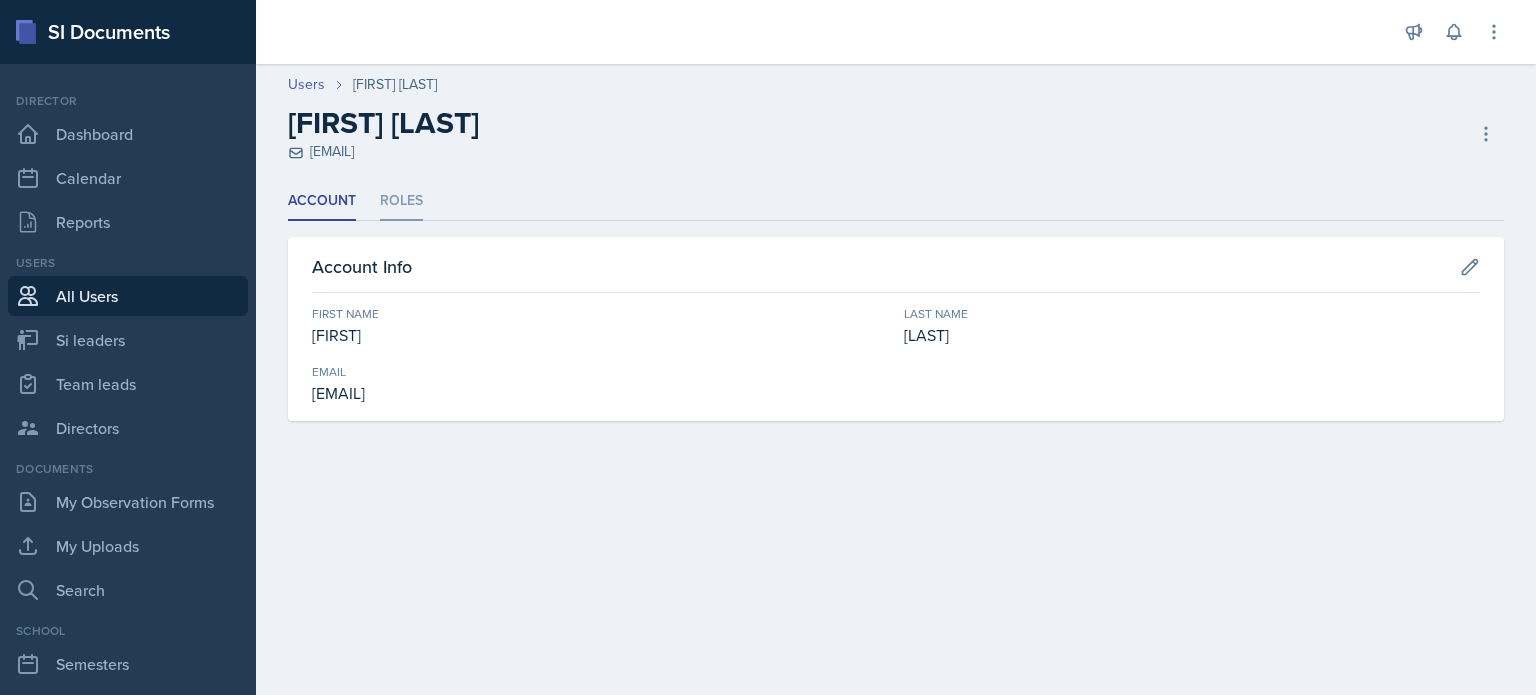 click on "Roles" at bounding box center (401, 201) 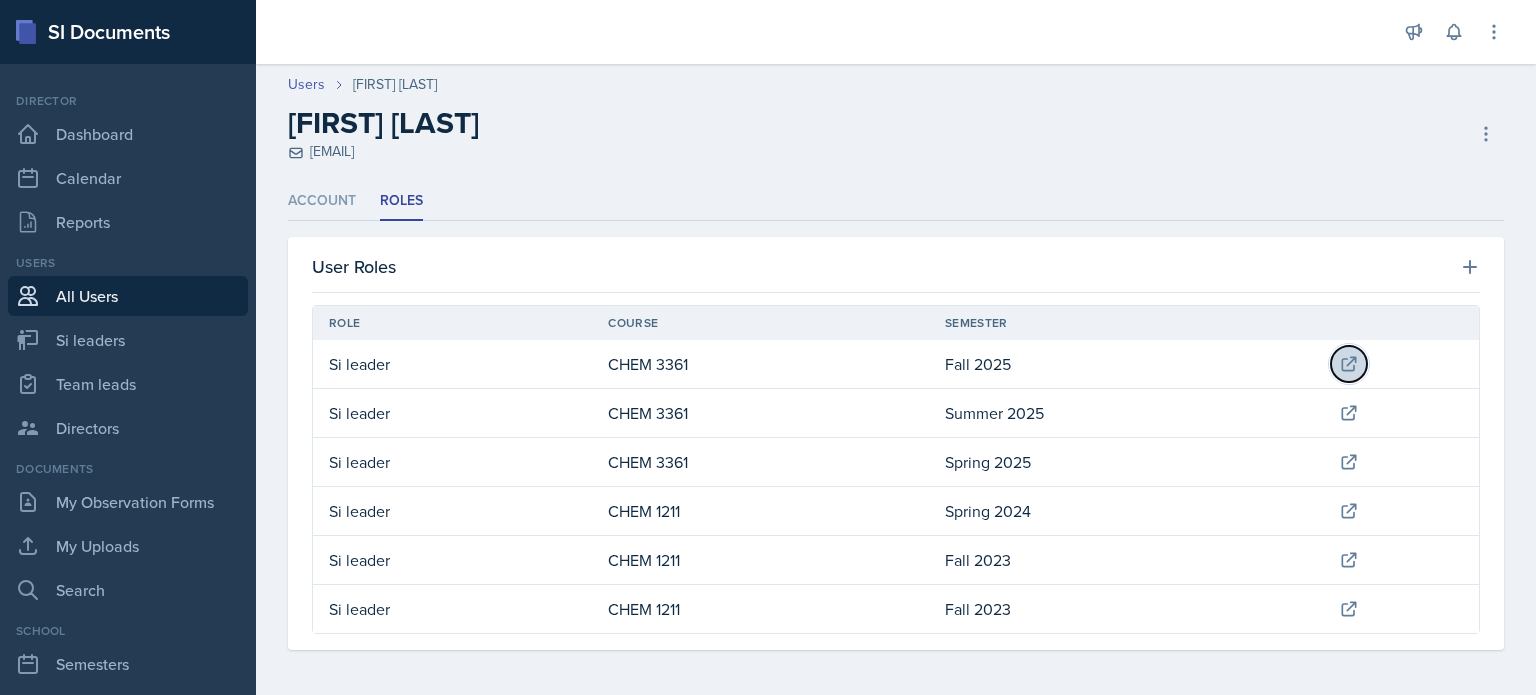 click 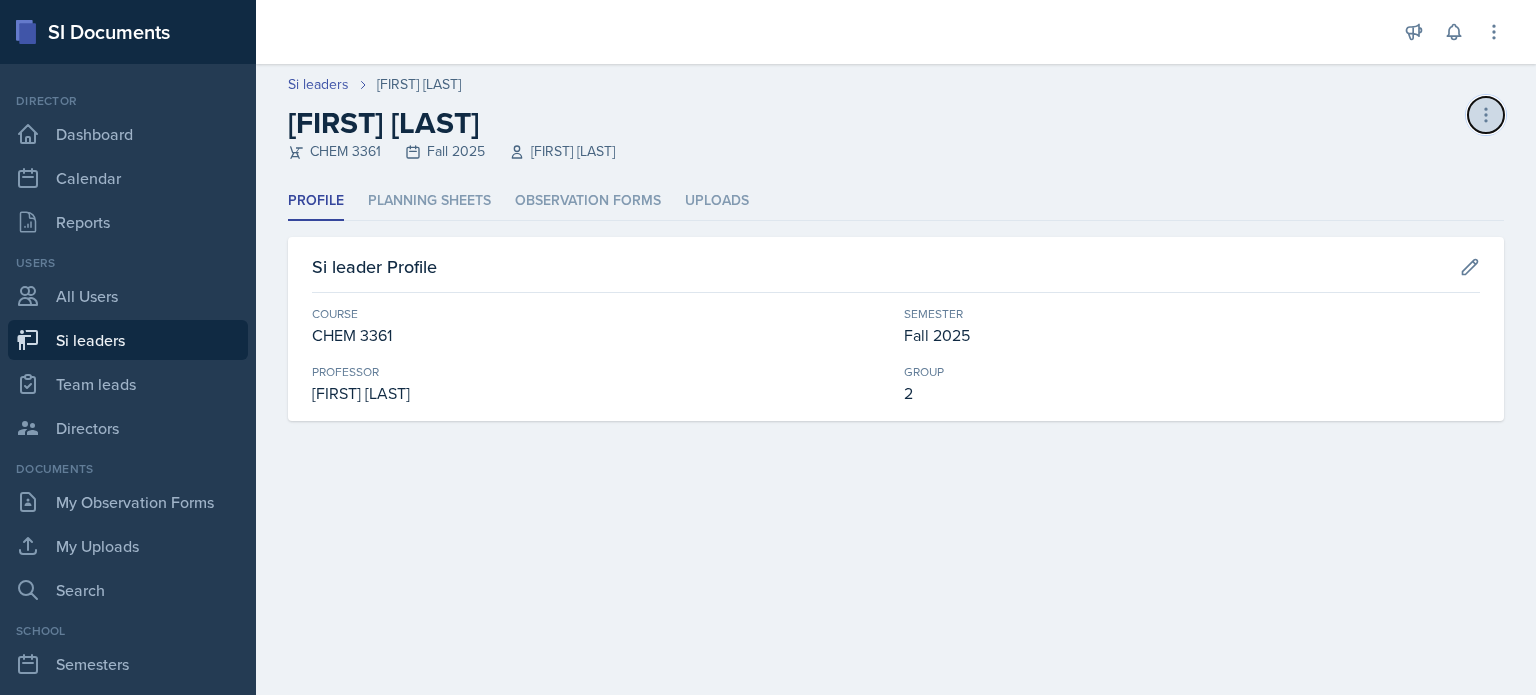click at bounding box center (1486, 115) 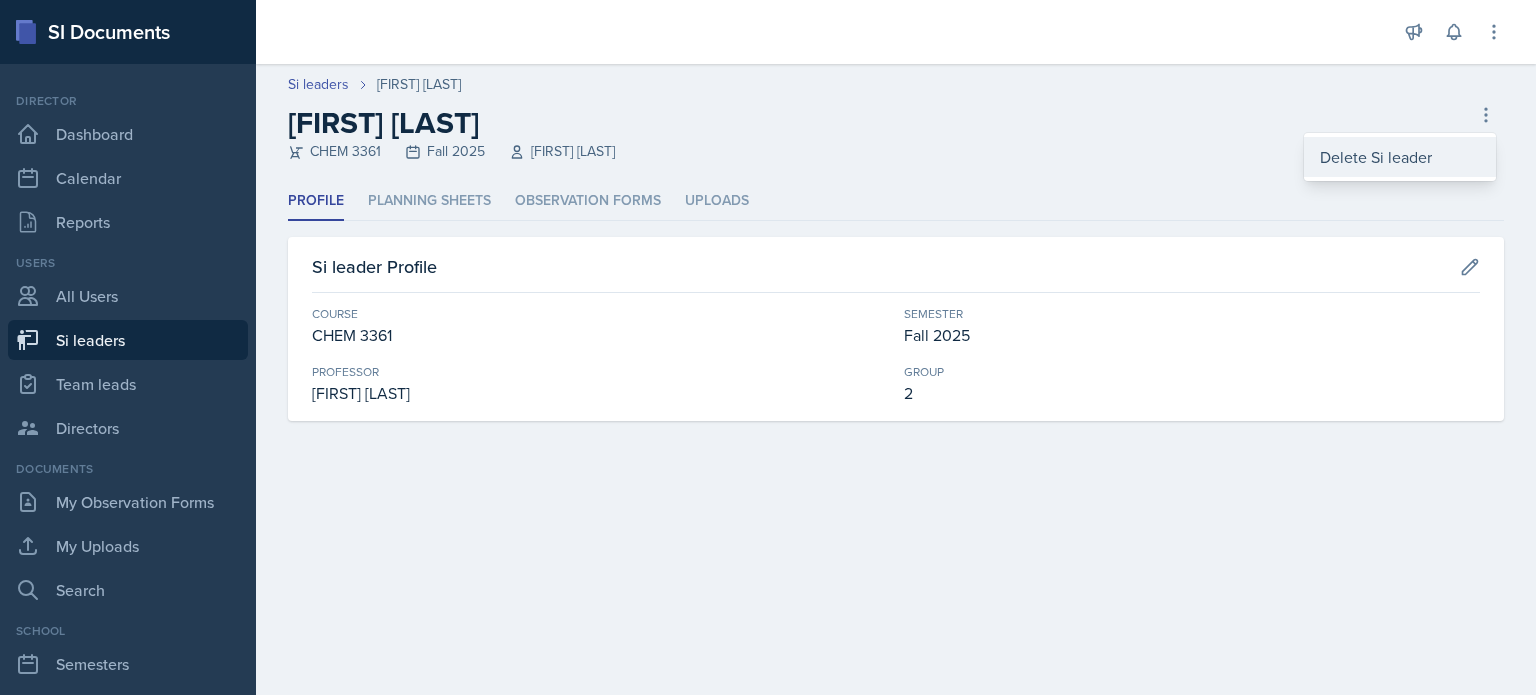 click on "Delete Si leader" at bounding box center (1400, 157) 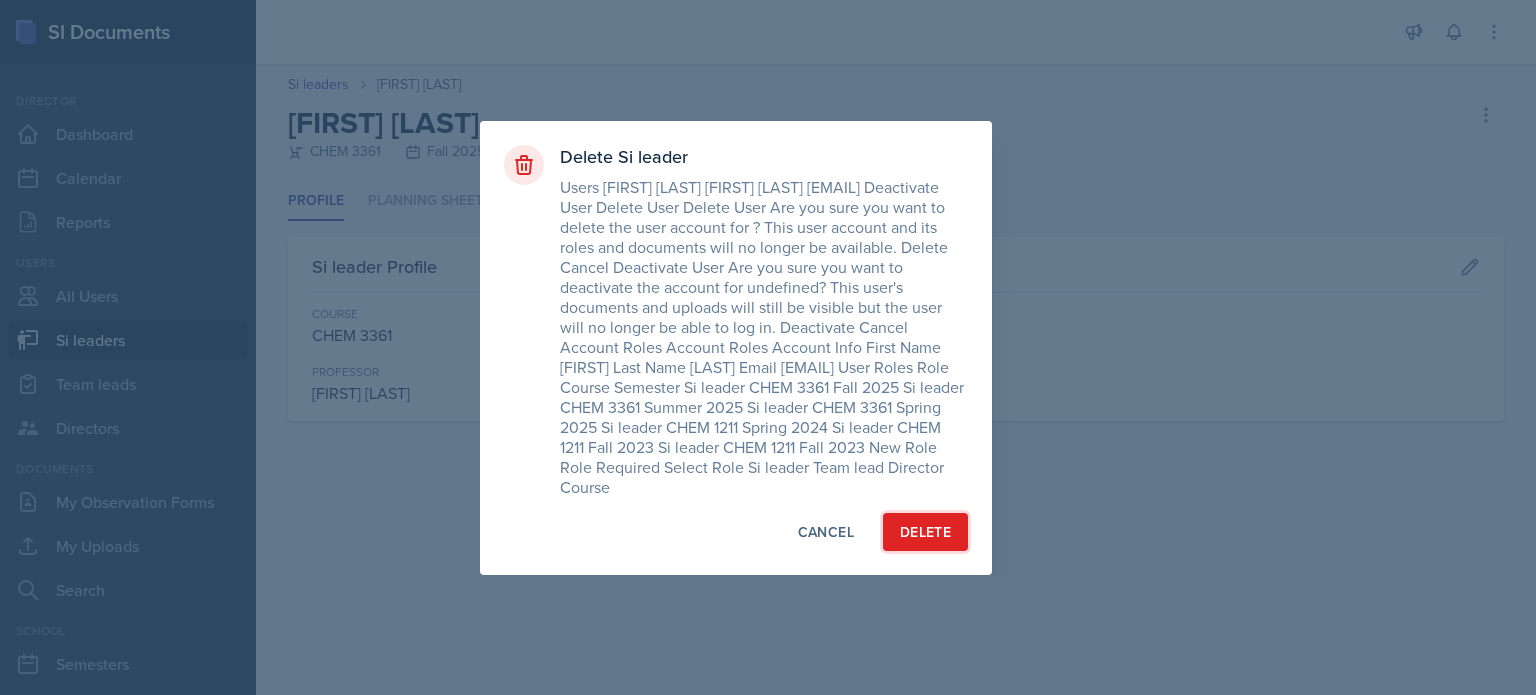 click on "Delete" at bounding box center (925, 532) 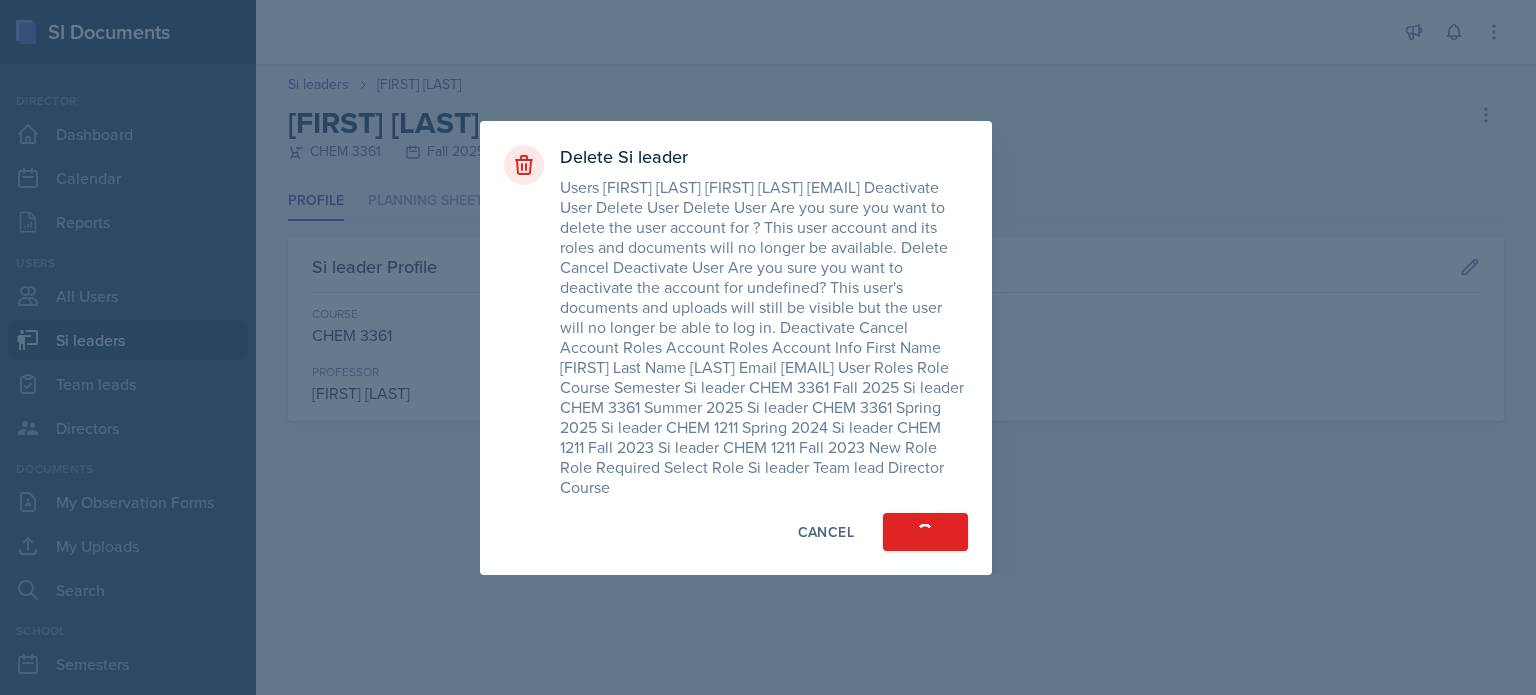 select on "[UUID]" 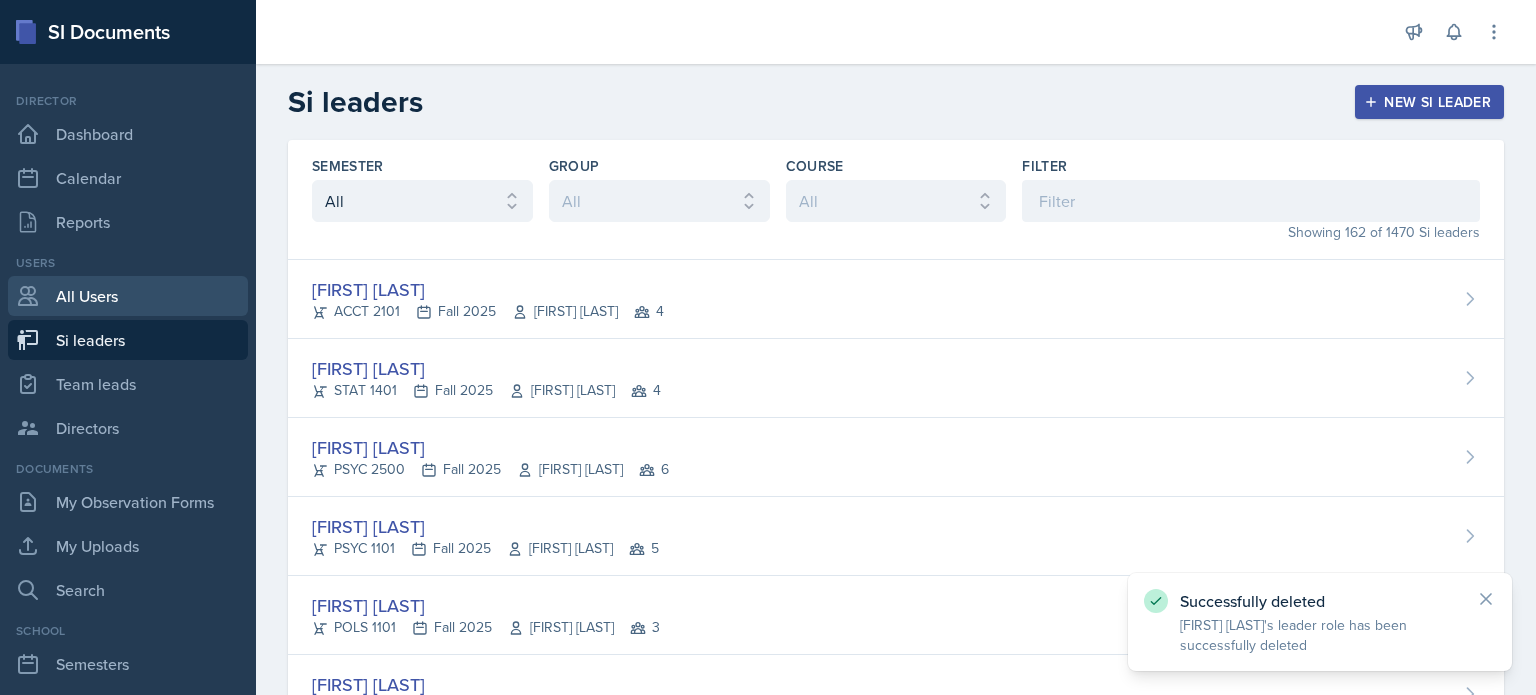 click on "All Users" at bounding box center [128, 296] 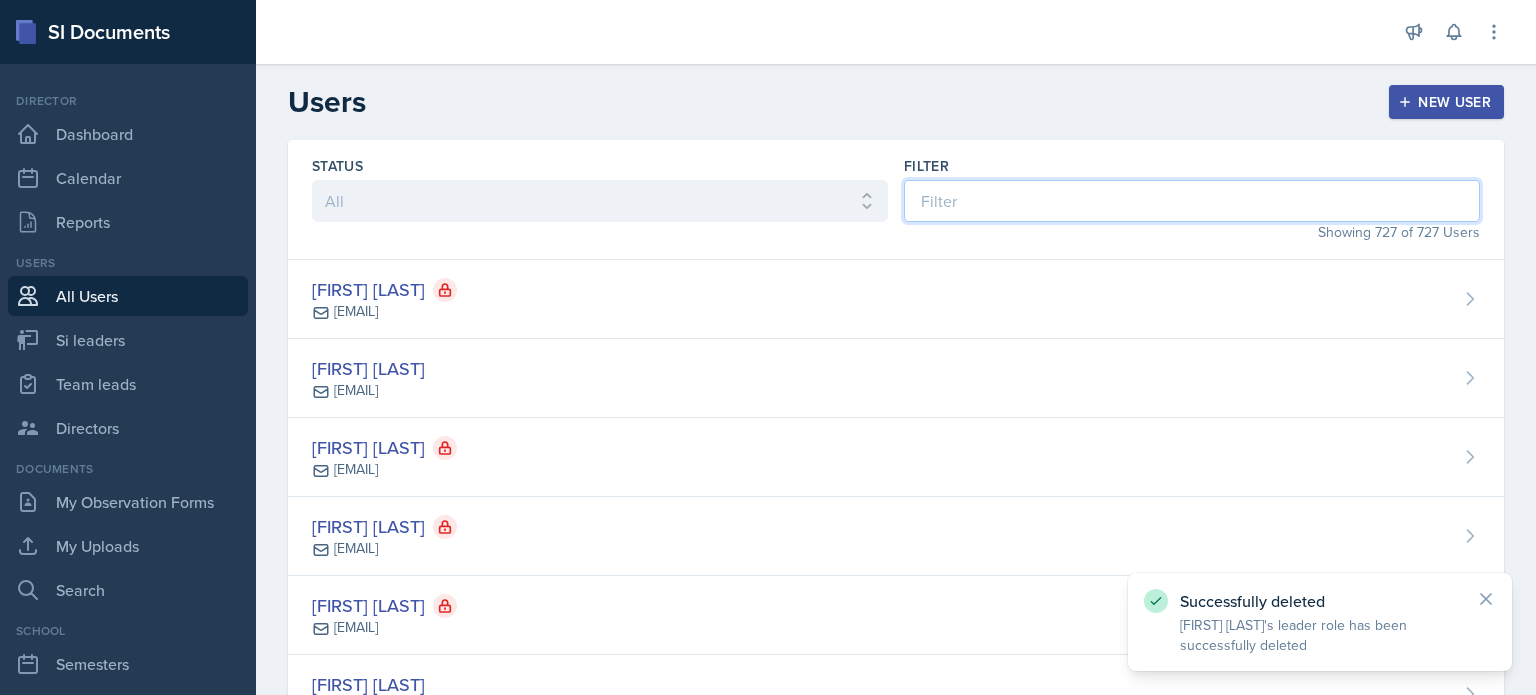 click at bounding box center [1192, 201] 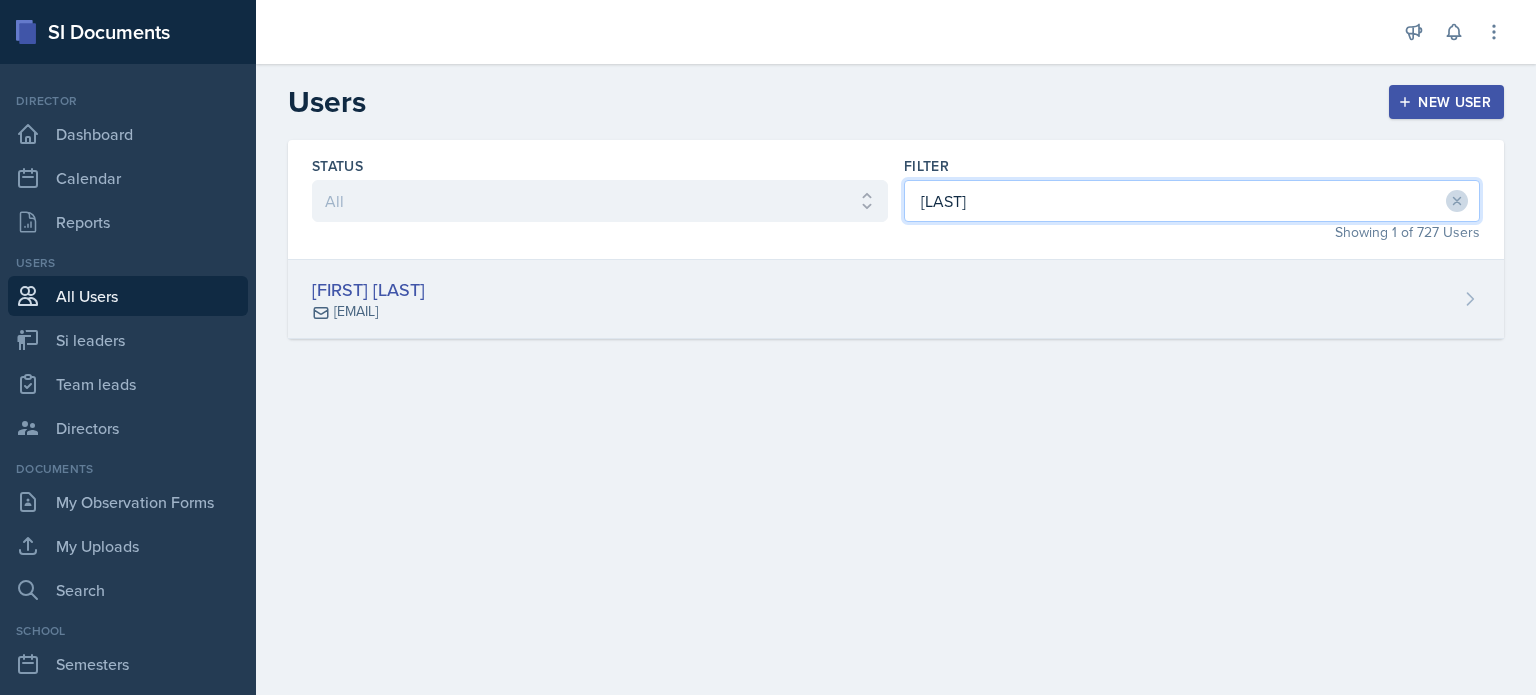type on "[LAST]" 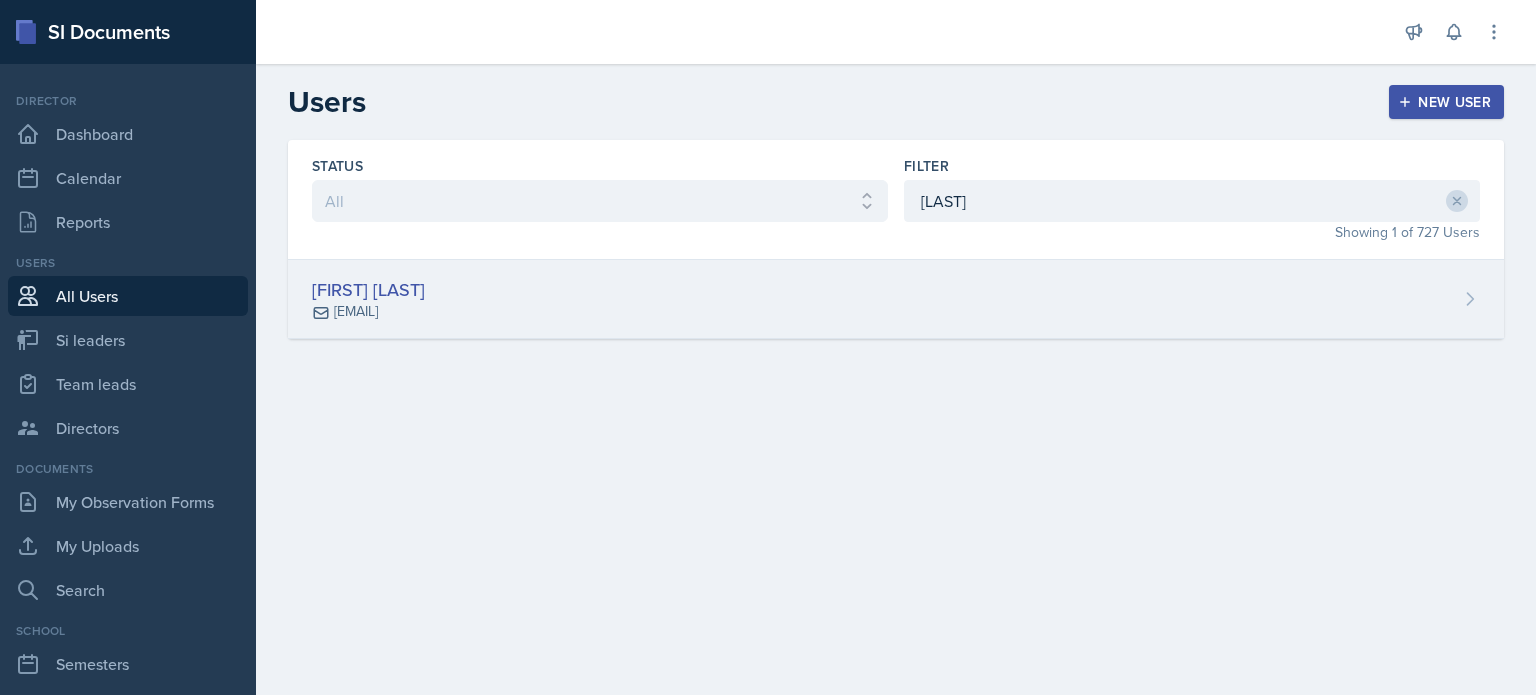 click on "[FIRST] [LAST]
[EMAIL]" at bounding box center [896, 299] 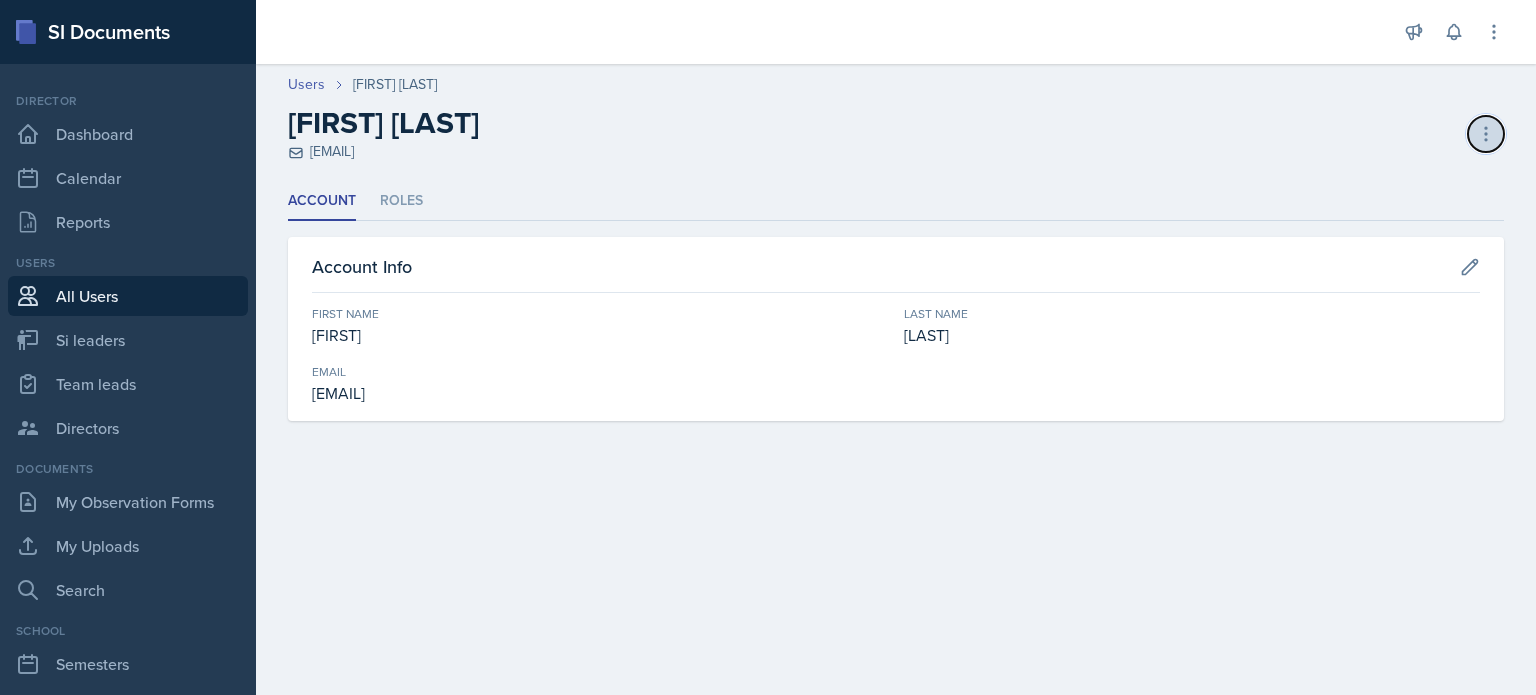 click 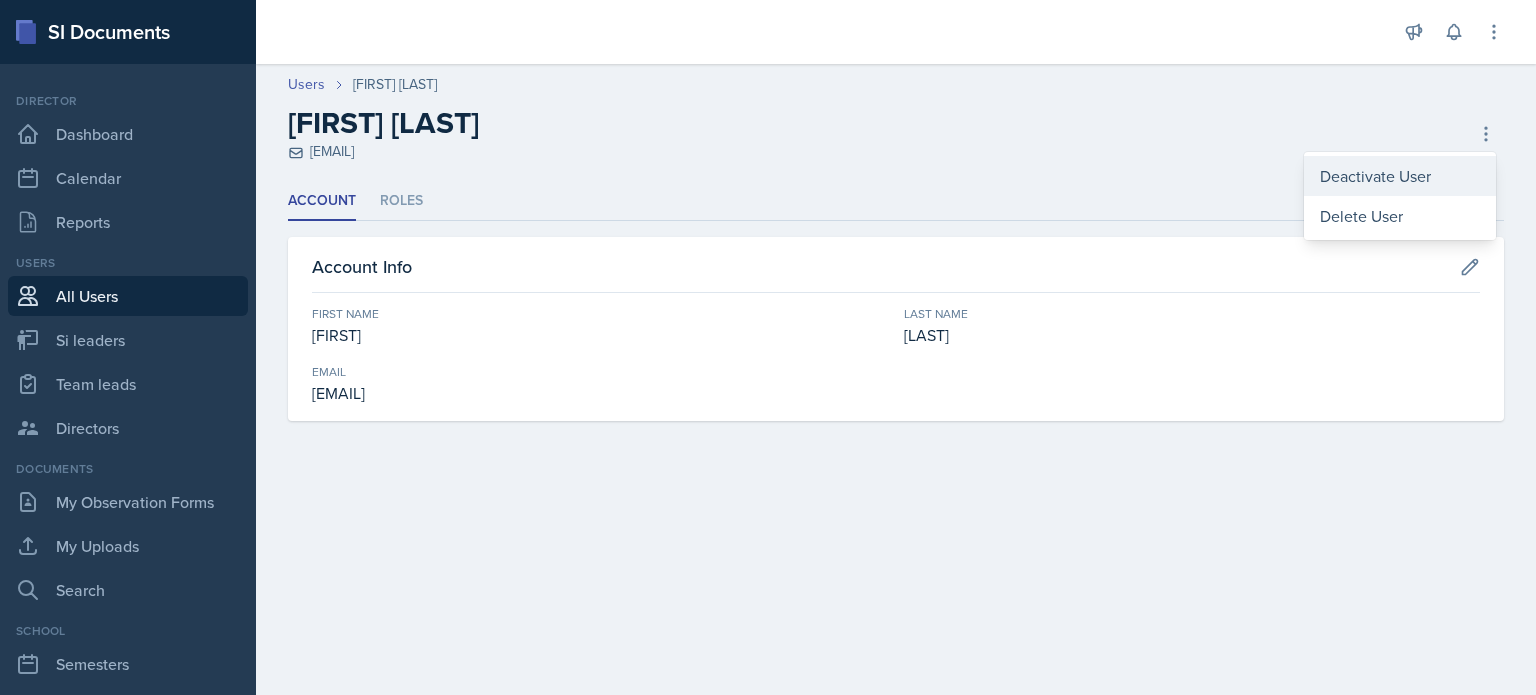 click on "Deactivate User" at bounding box center [1400, 176] 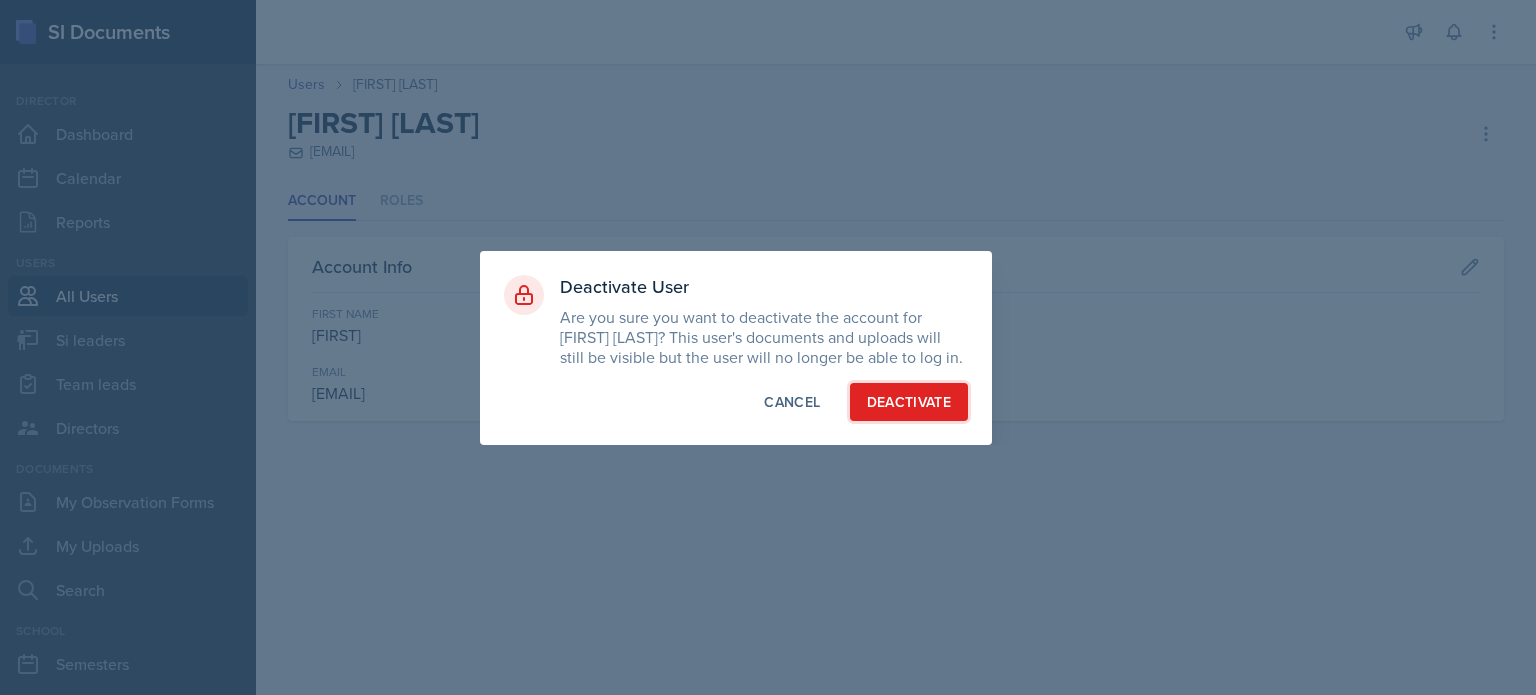 click on "Deactivate" at bounding box center (909, 402) 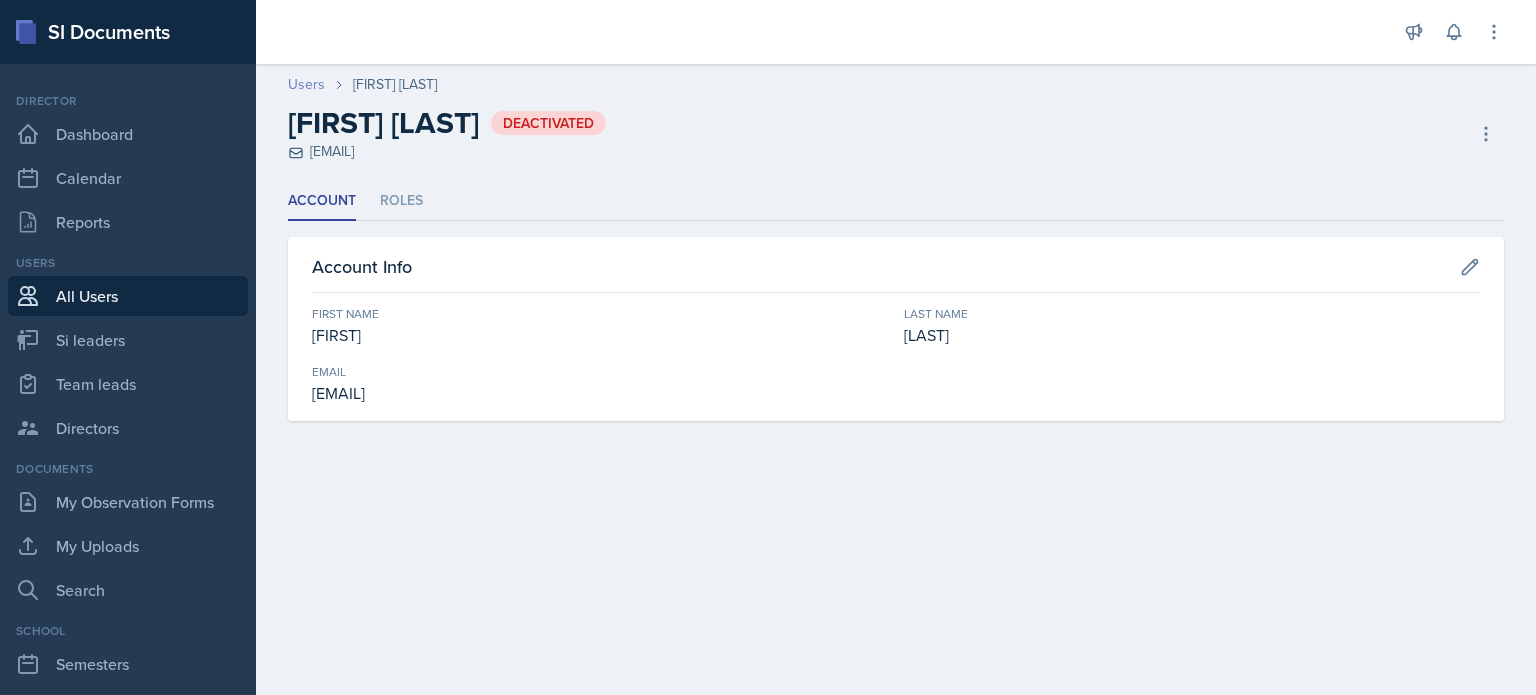 click on "Users" at bounding box center [306, 84] 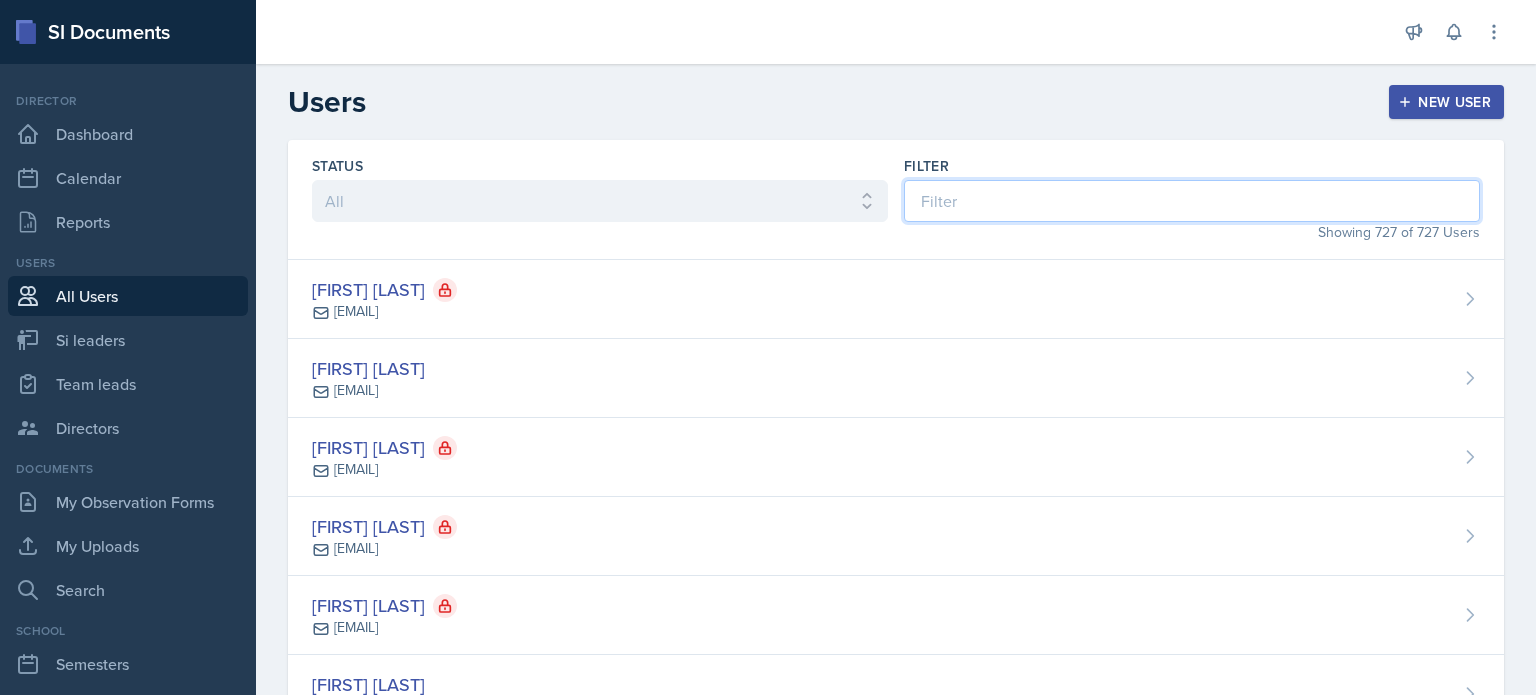 click at bounding box center [1192, 201] 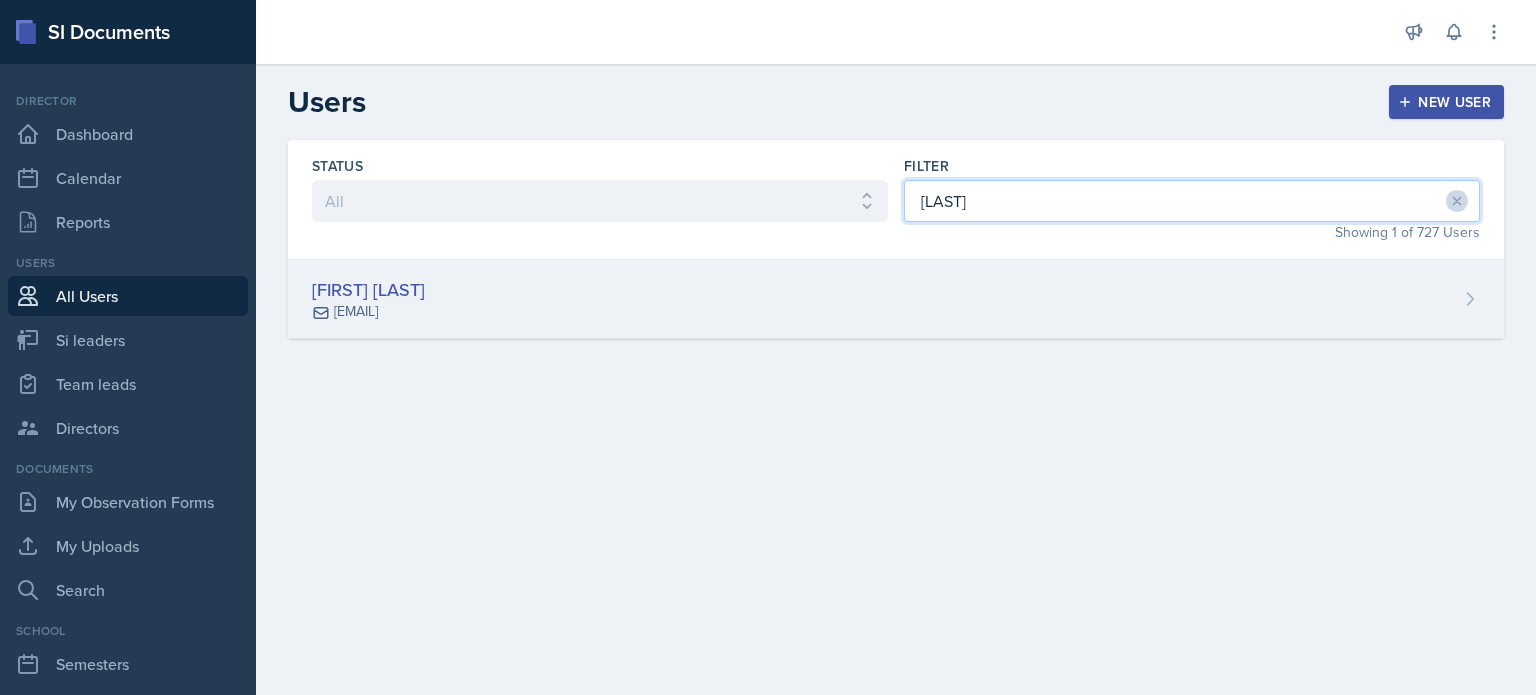 type on "[LAST]" 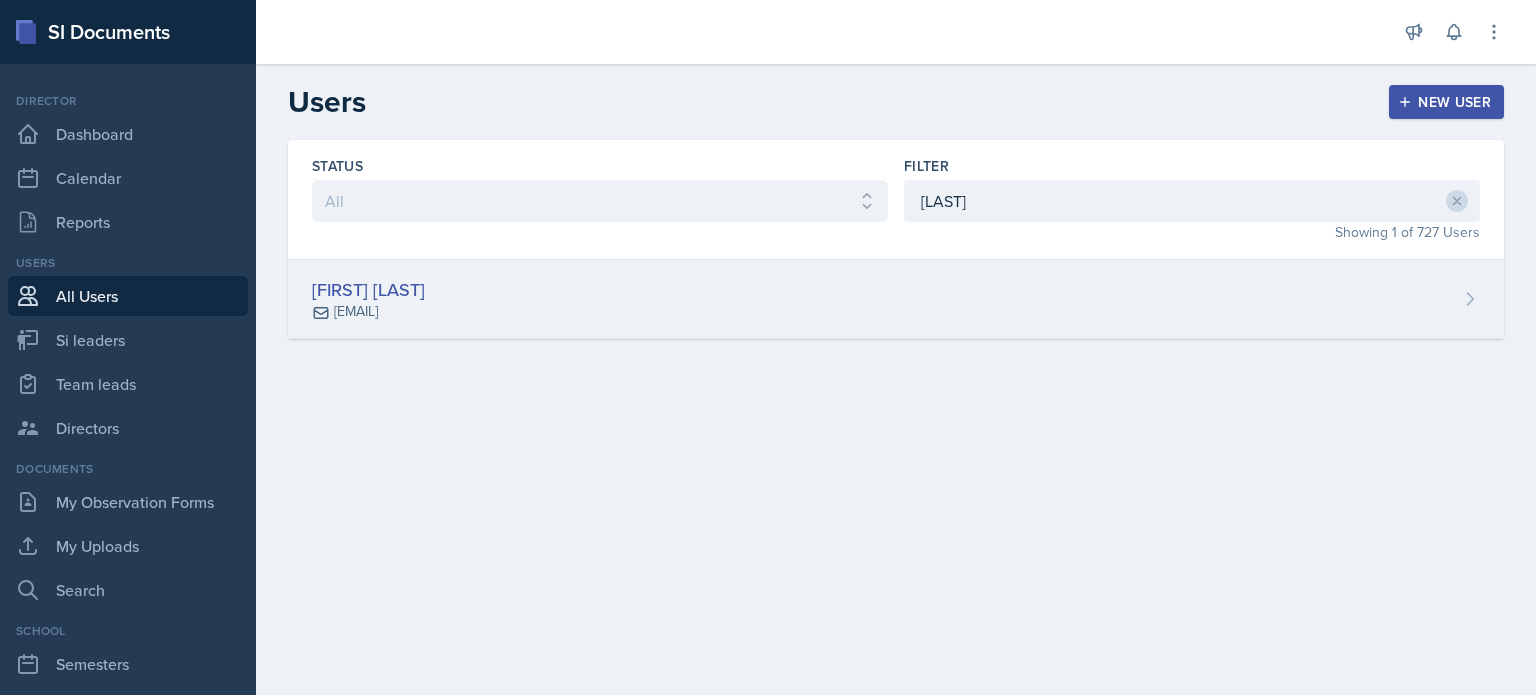 click on "[FIRST] [LAST]
[EMAIL]" at bounding box center [896, 299] 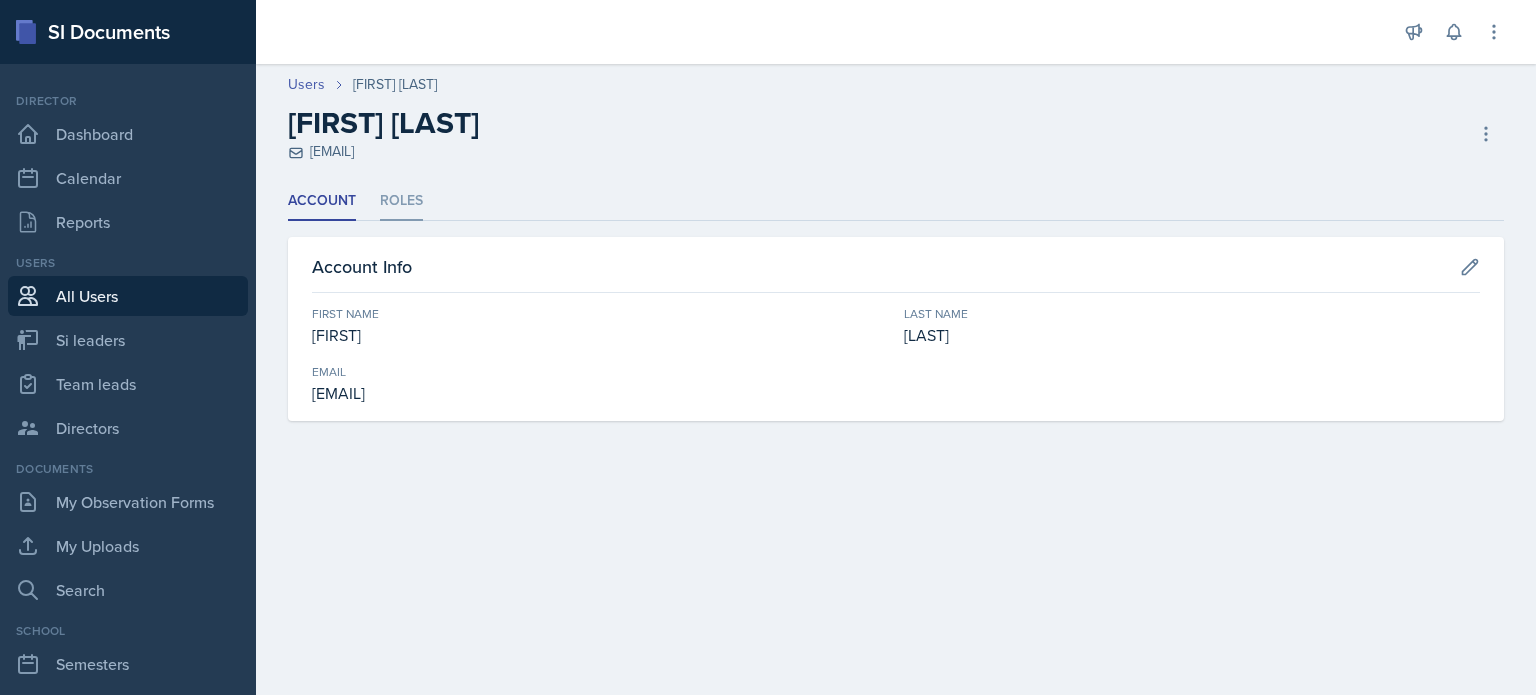 click on "Roles" at bounding box center [401, 201] 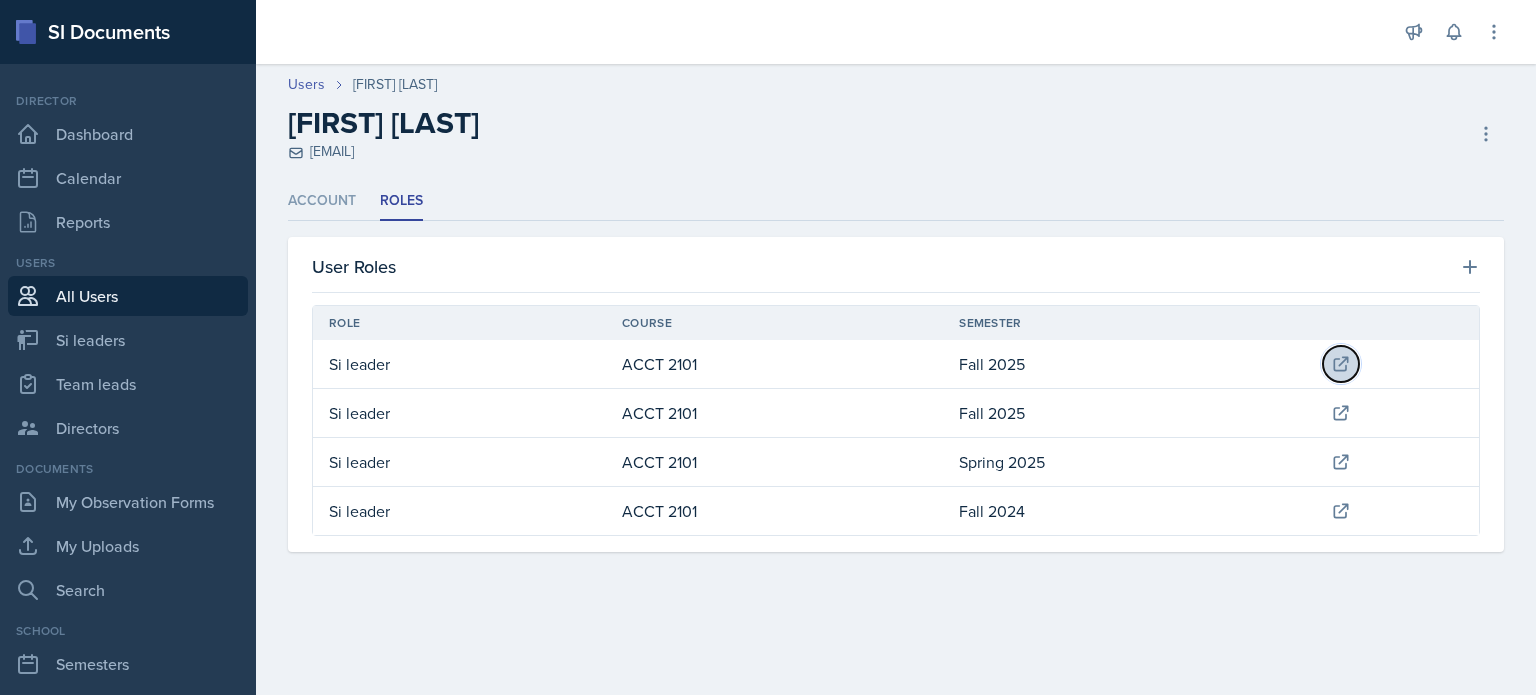click 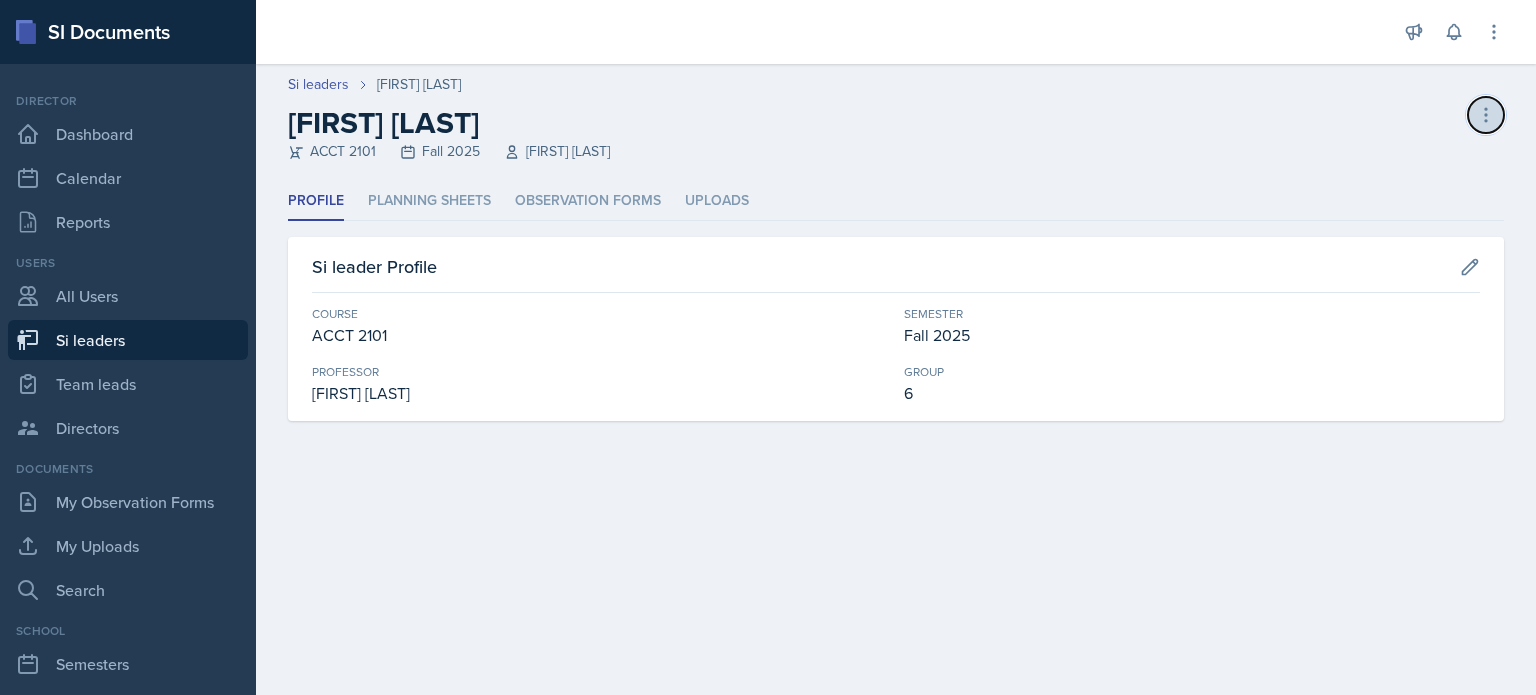 click 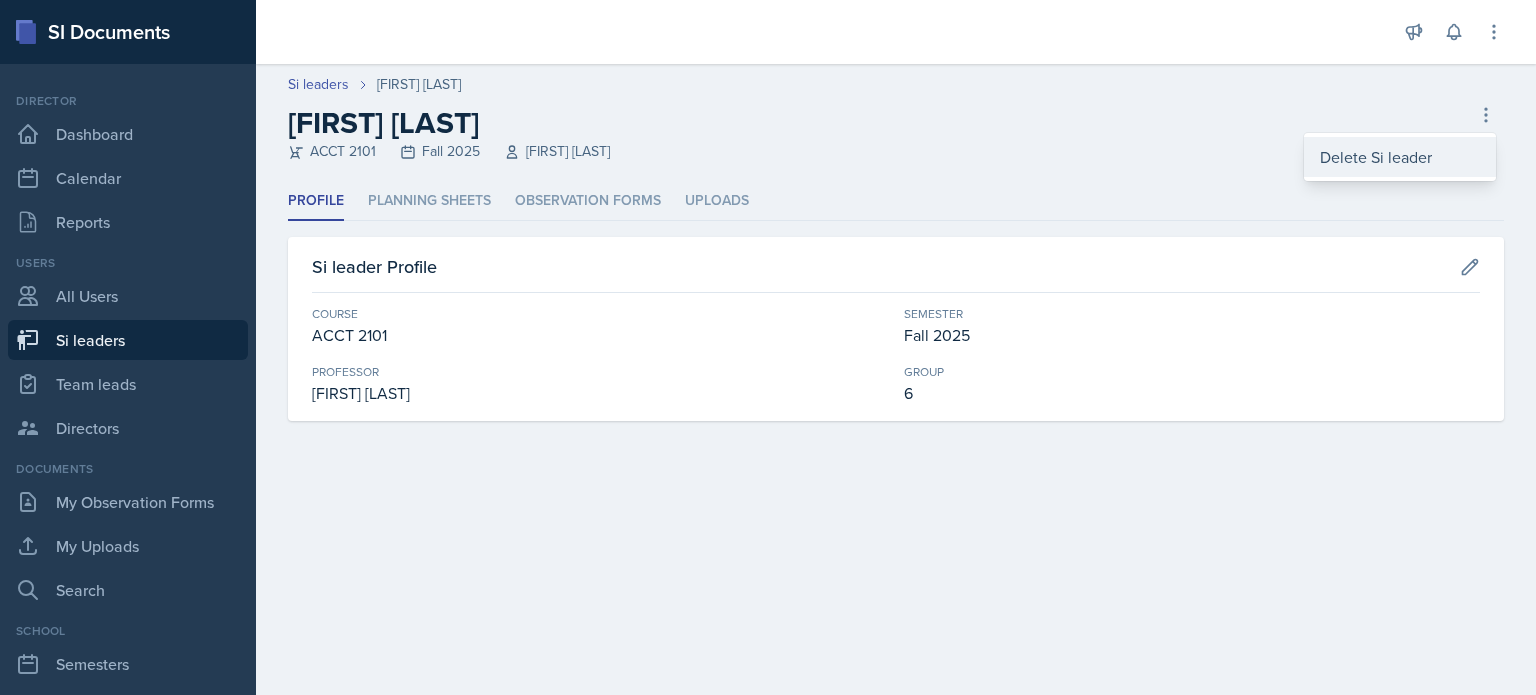 click on "Delete Si leader" at bounding box center [1400, 157] 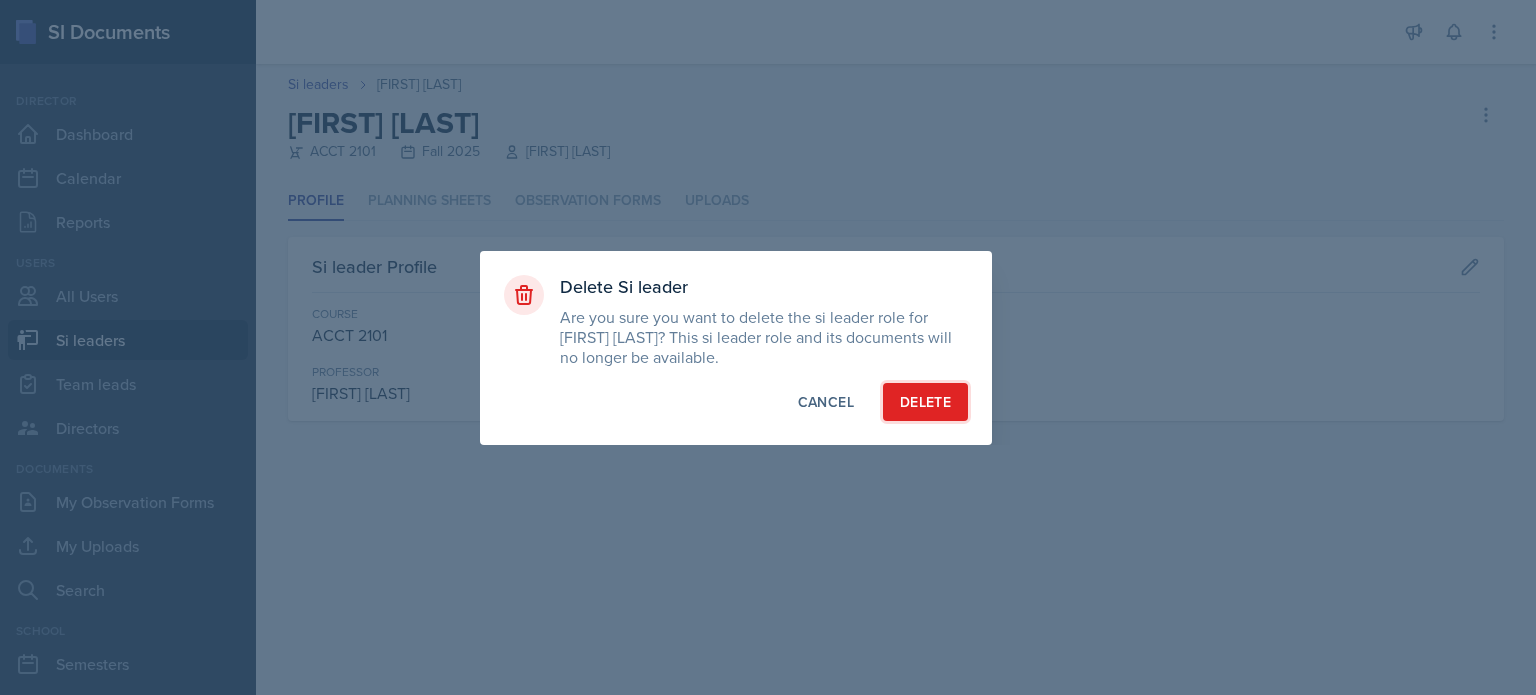 click on "Delete" at bounding box center (925, 402) 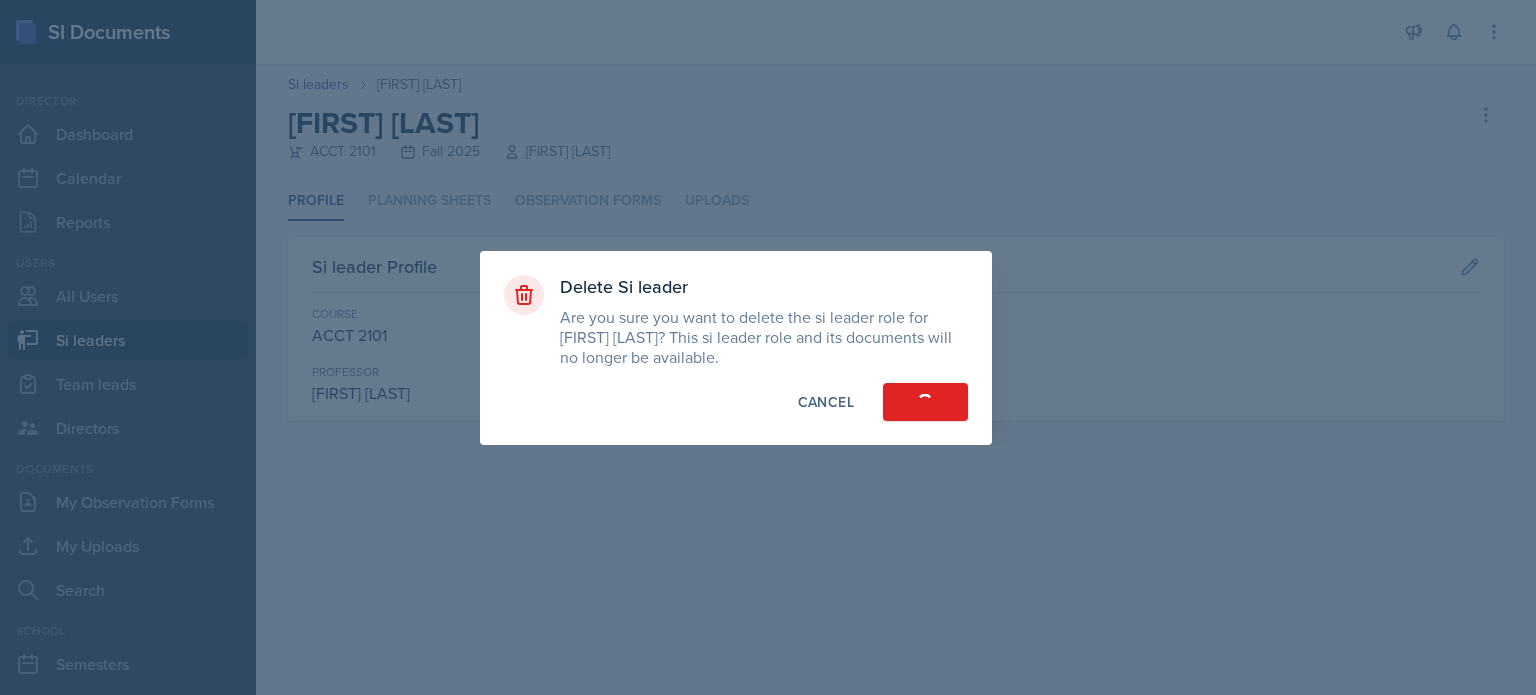 select on "[UUID]" 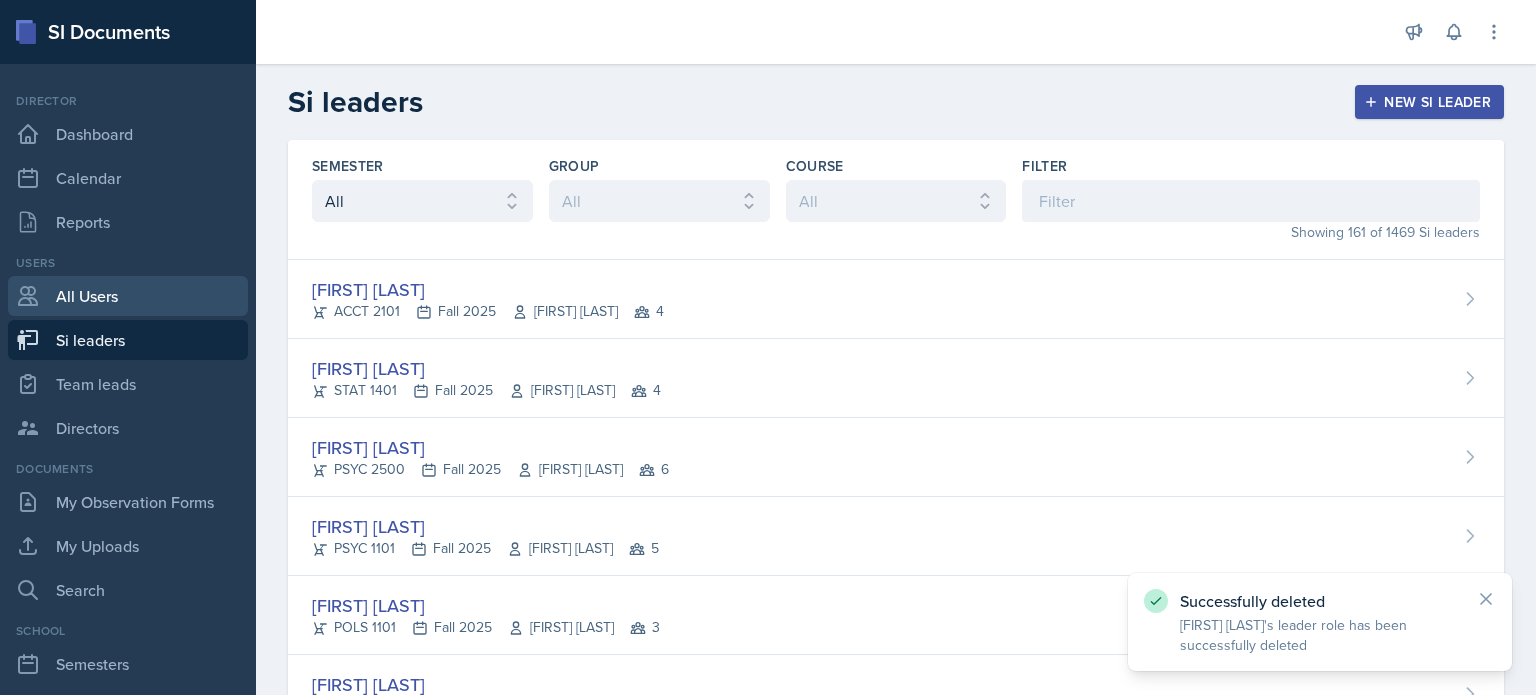 click on "All Users" at bounding box center (128, 296) 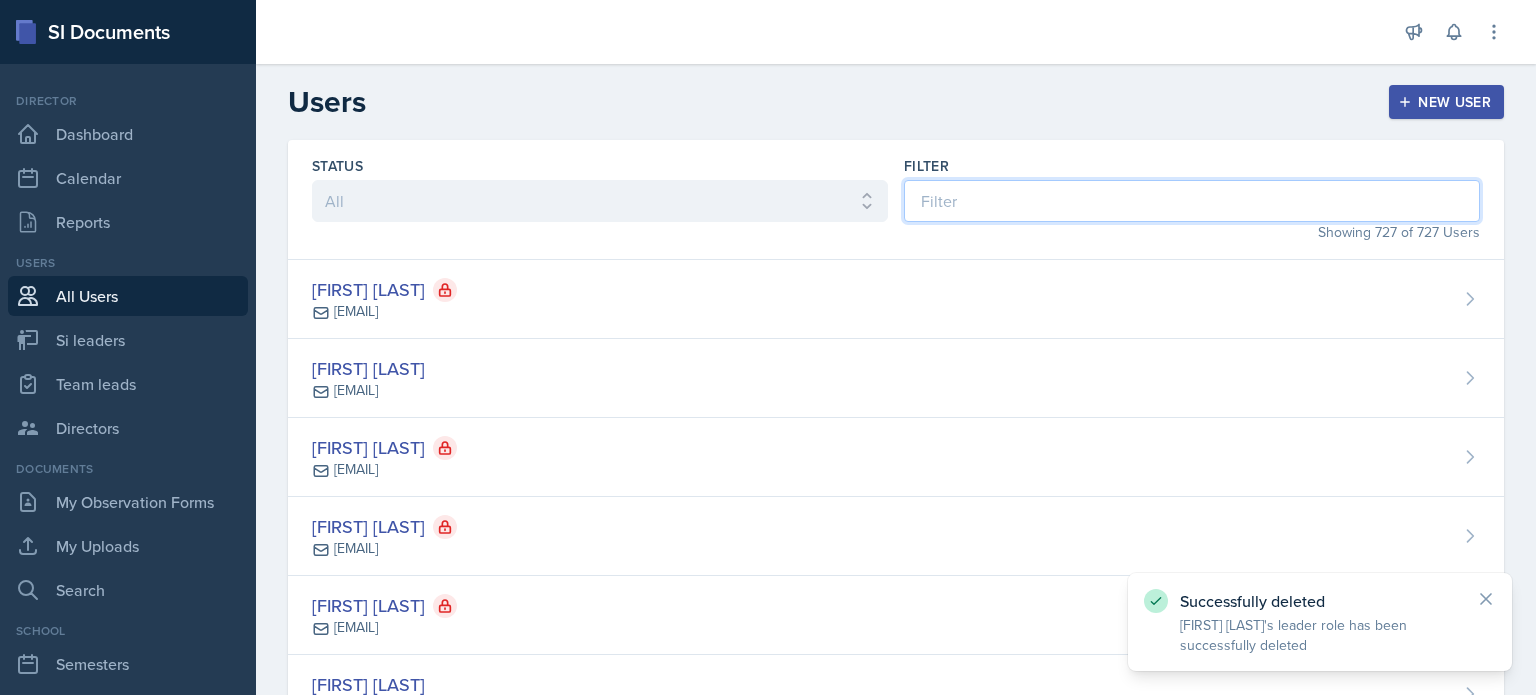click at bounding box center [1192, 201] 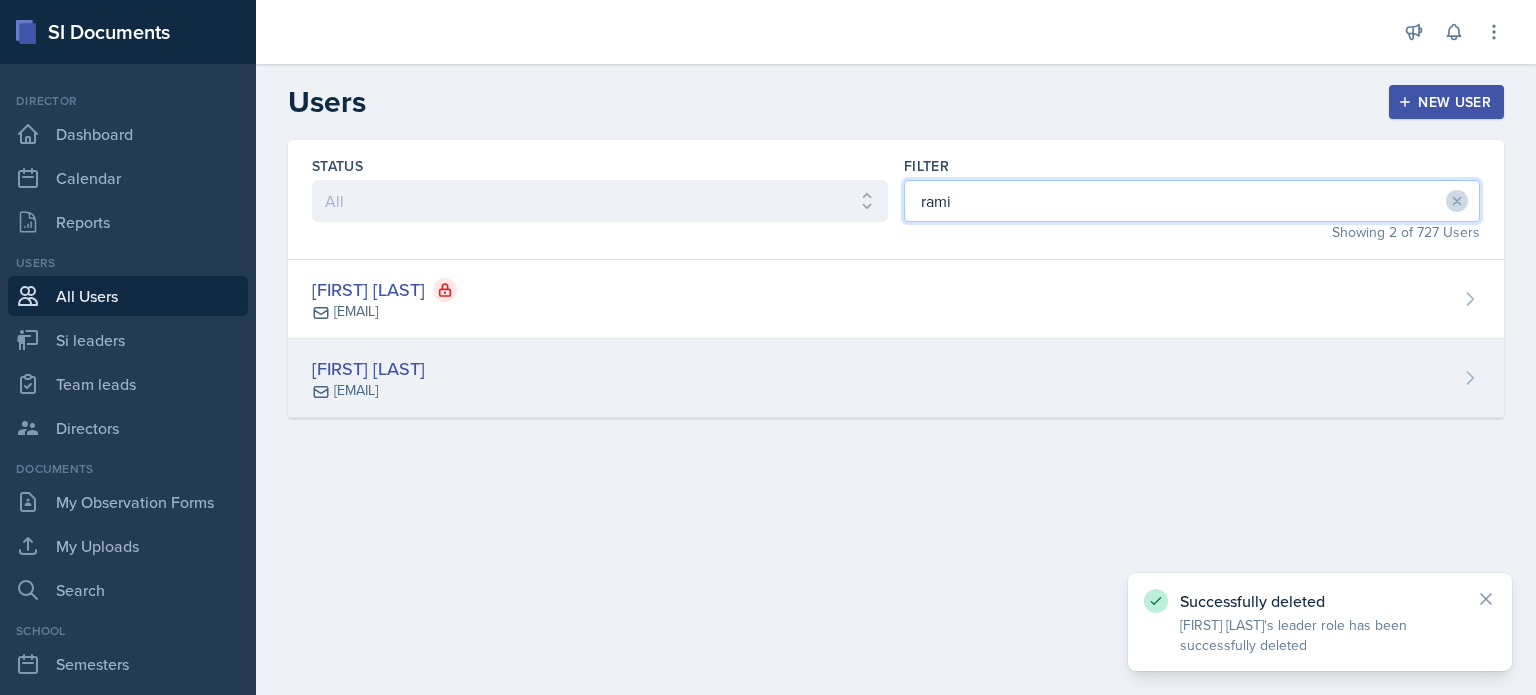 type on "rami" 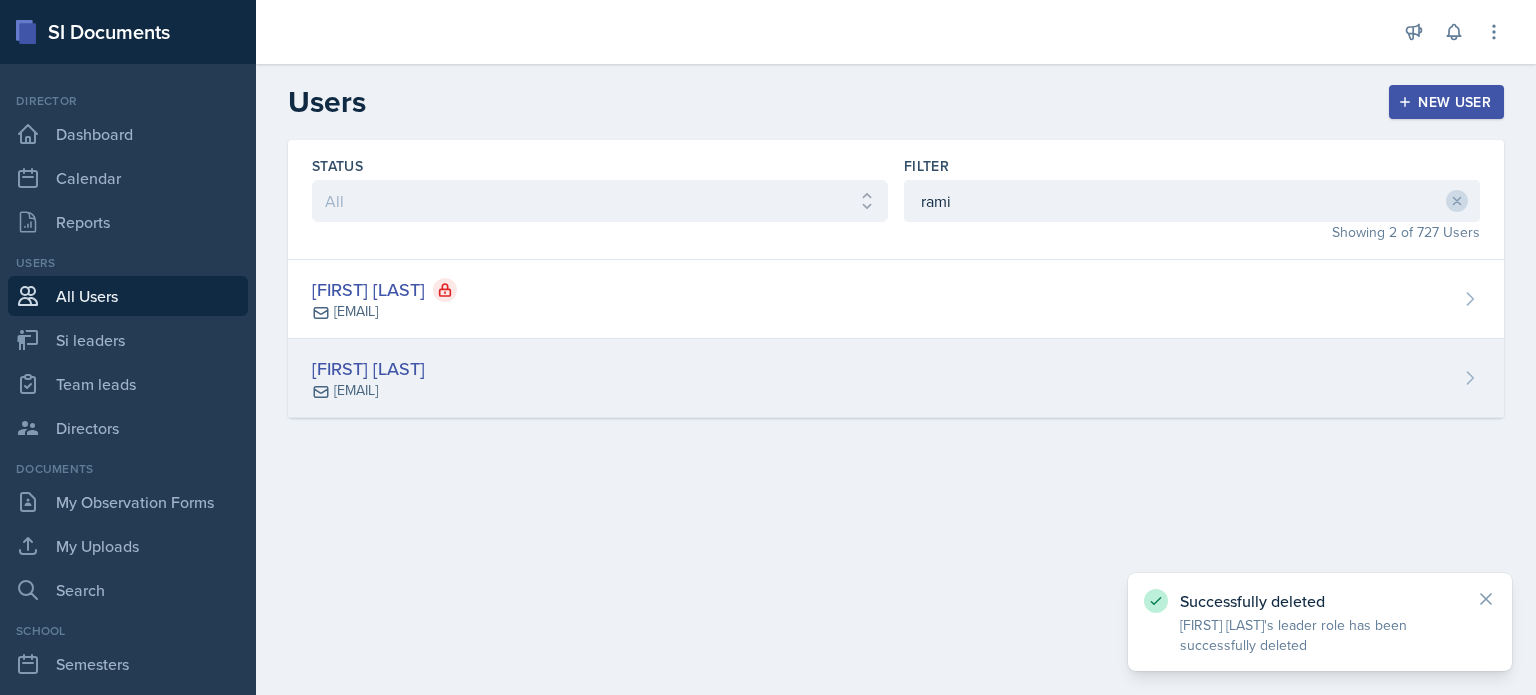 click on "[FIRST] [LAST]
[EMAIL]" at bounding box center [896, 378] 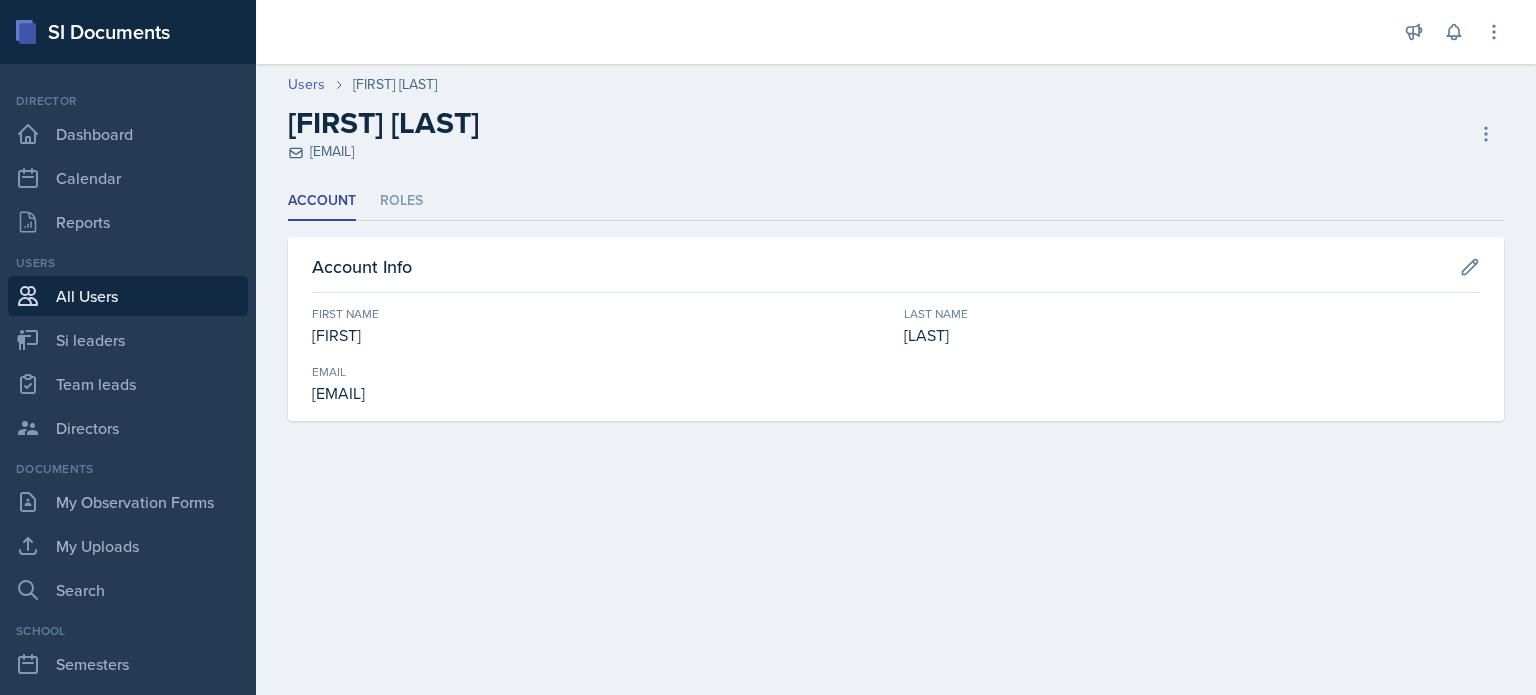 click on "Account Roles" at bounding box center [896, 201] 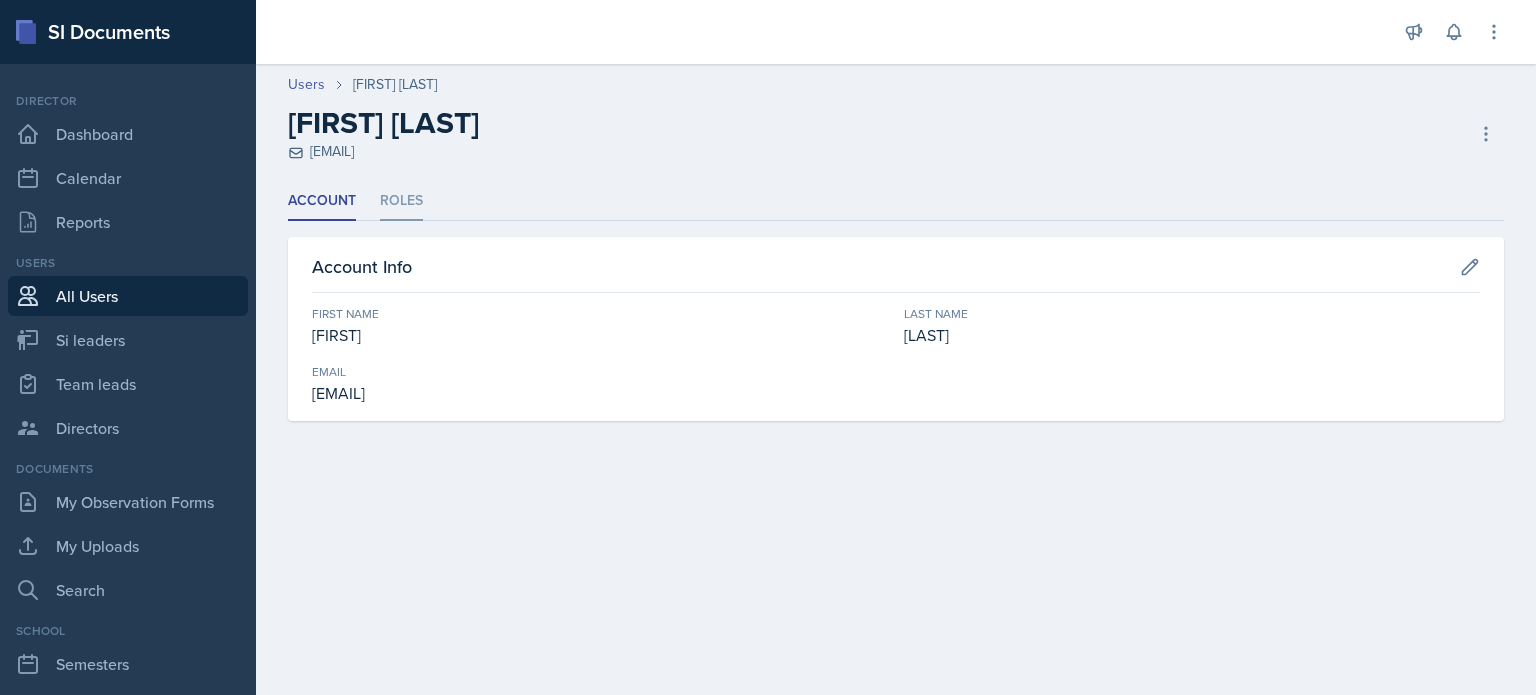 click on "Roles" at bounding box center [401, 201] 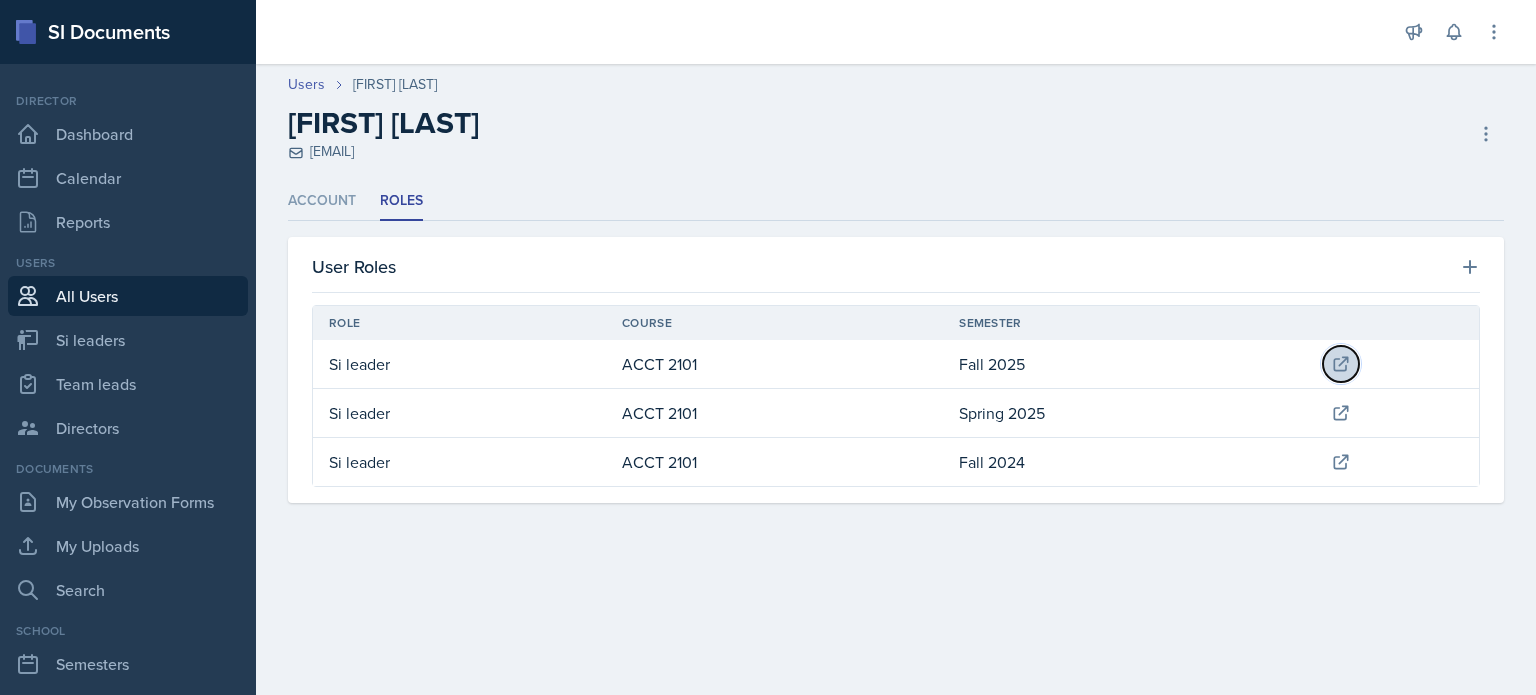 click at bounding box center [1341, 364] 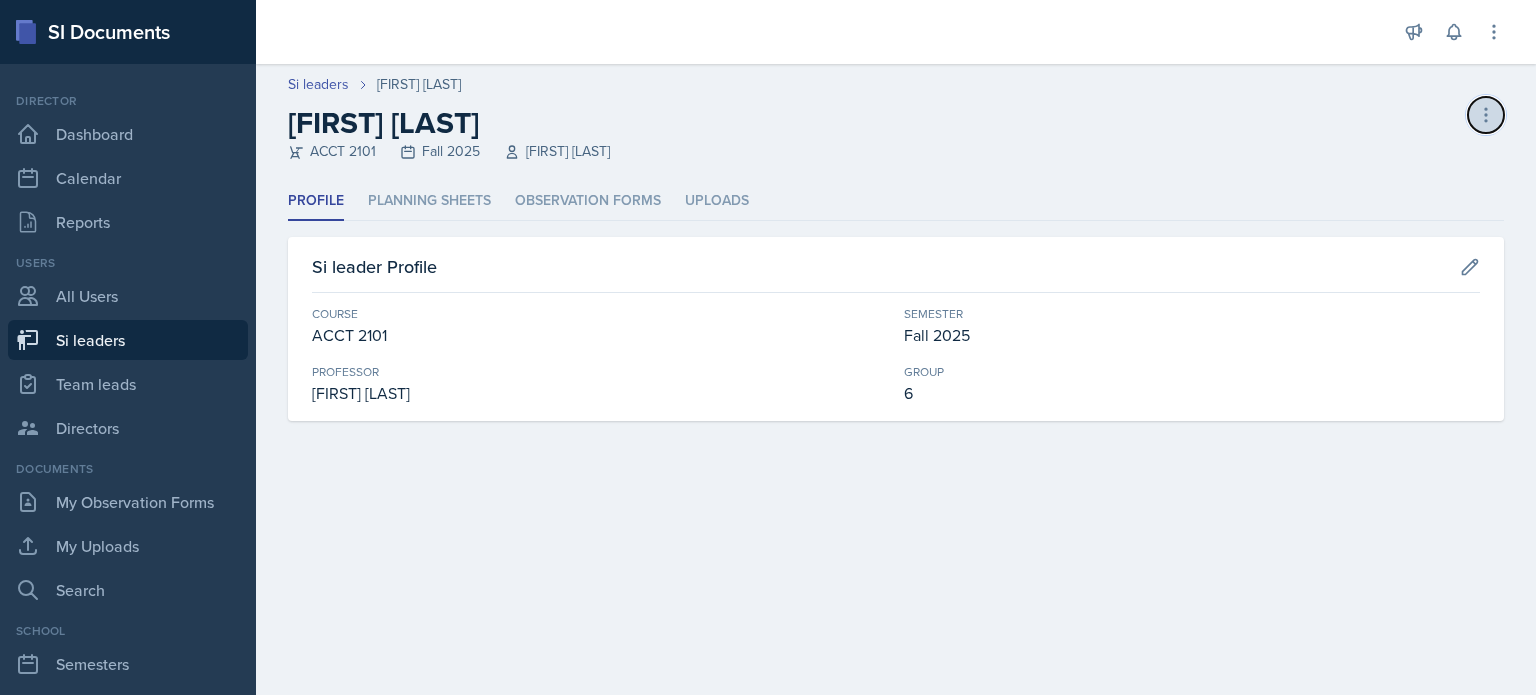 click 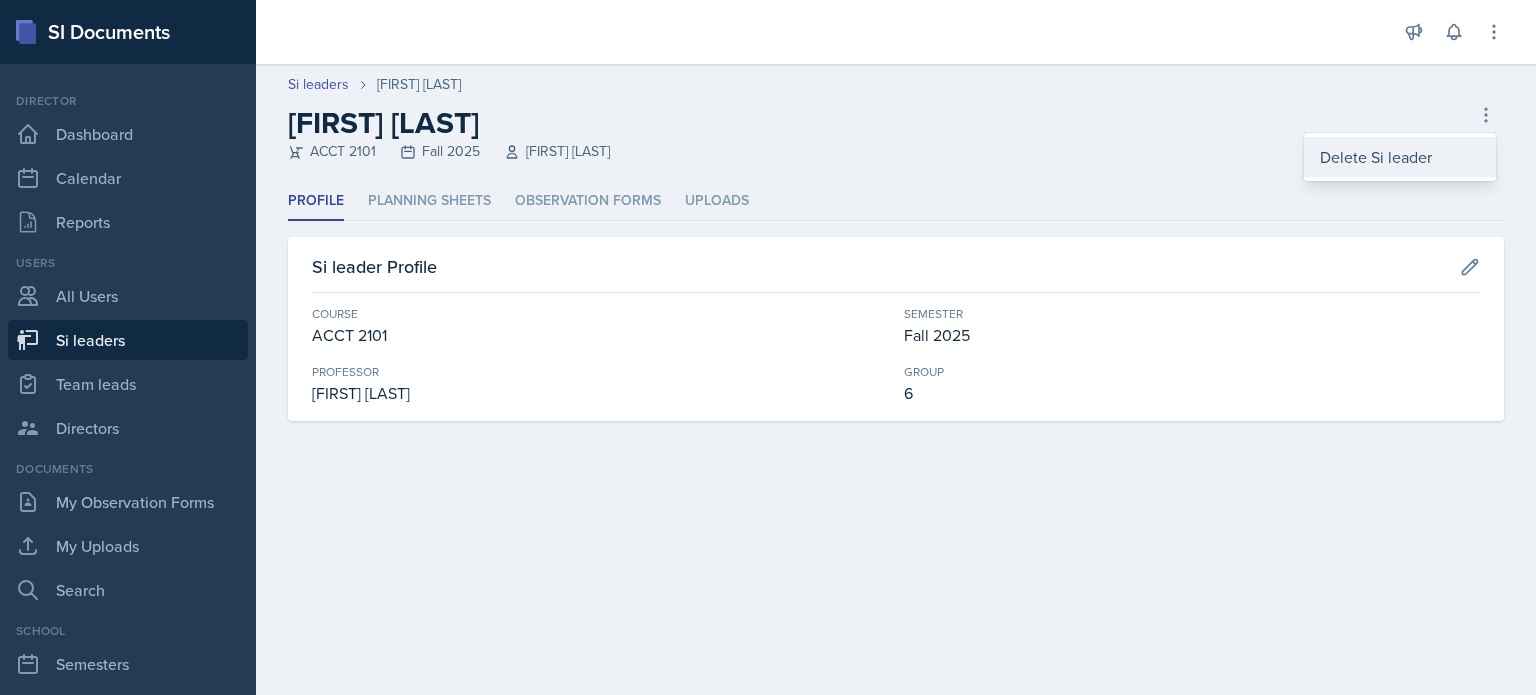 click on "Delete Si leader" at bounding box center [1400, 157] 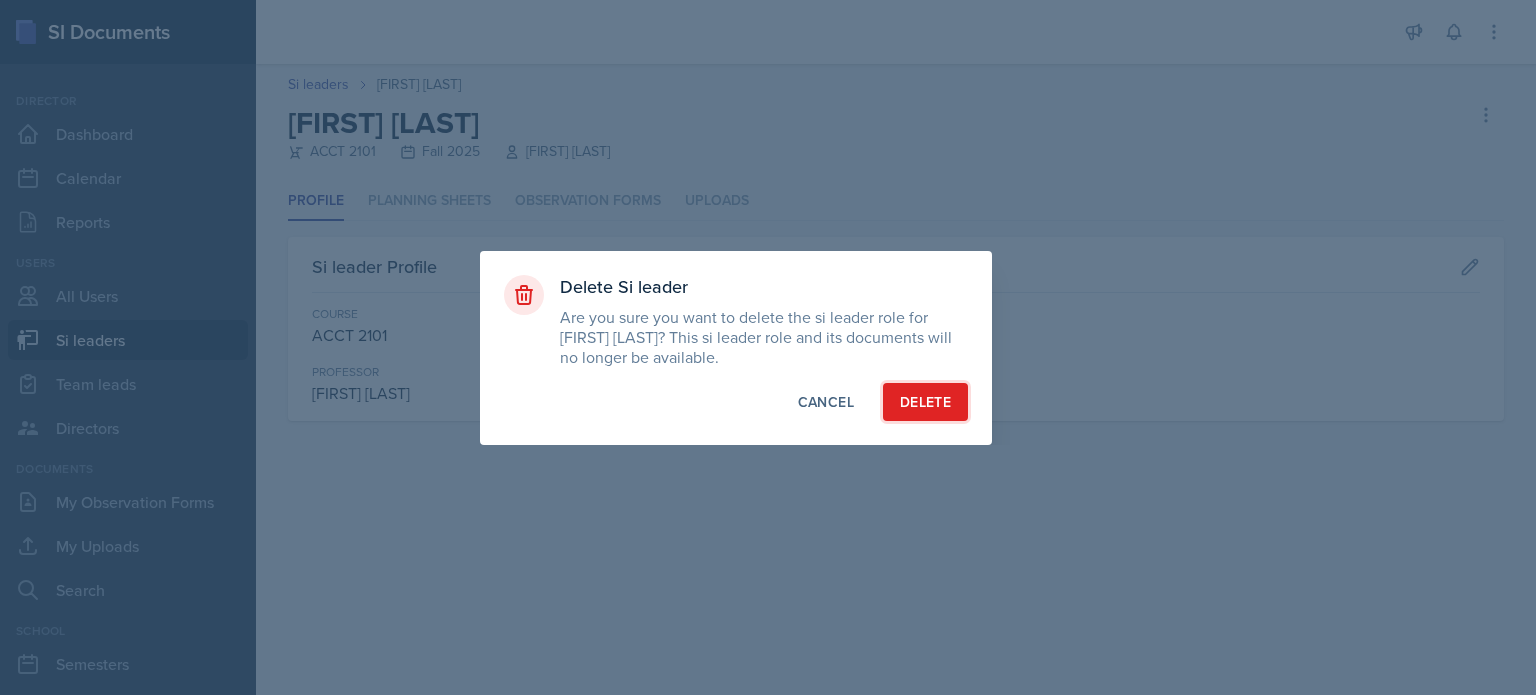 click on "Delete" at bounding box center [925, 402] 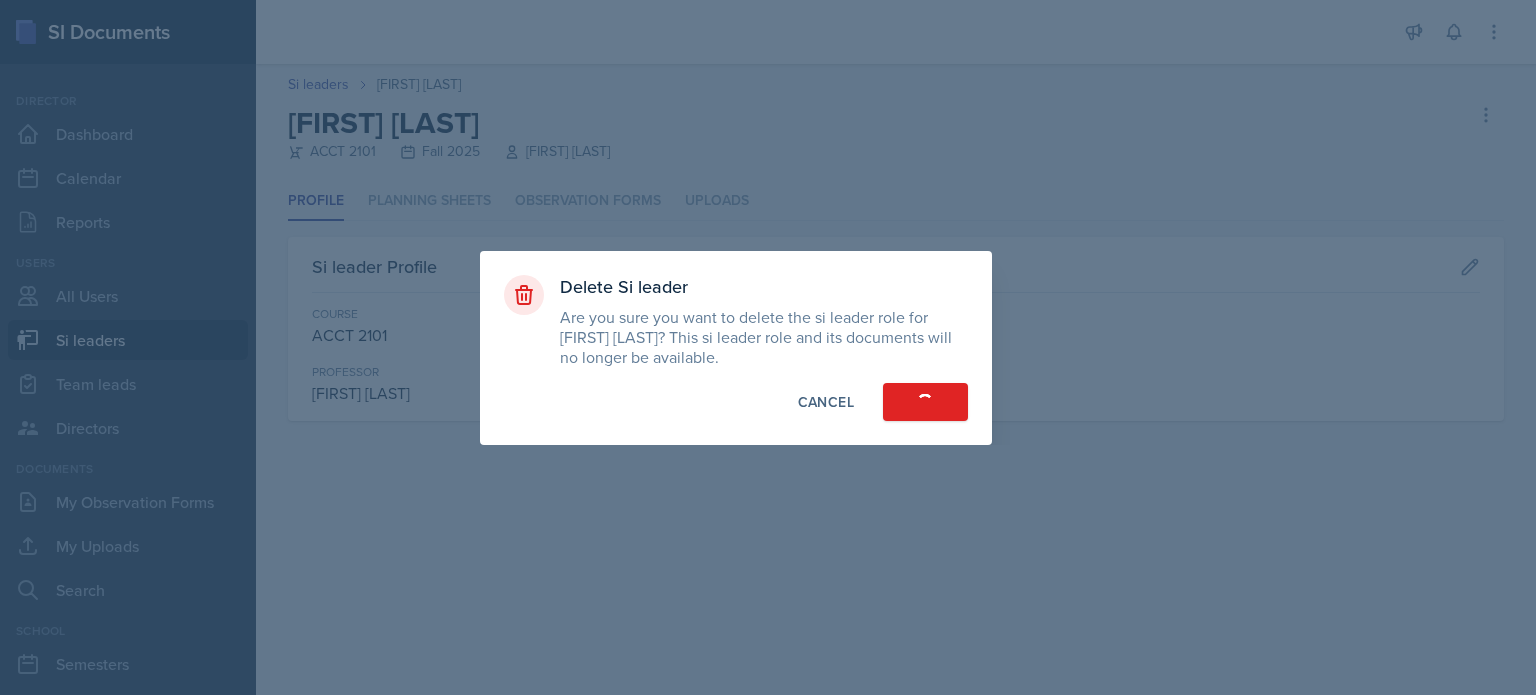 select on "[UUID]" 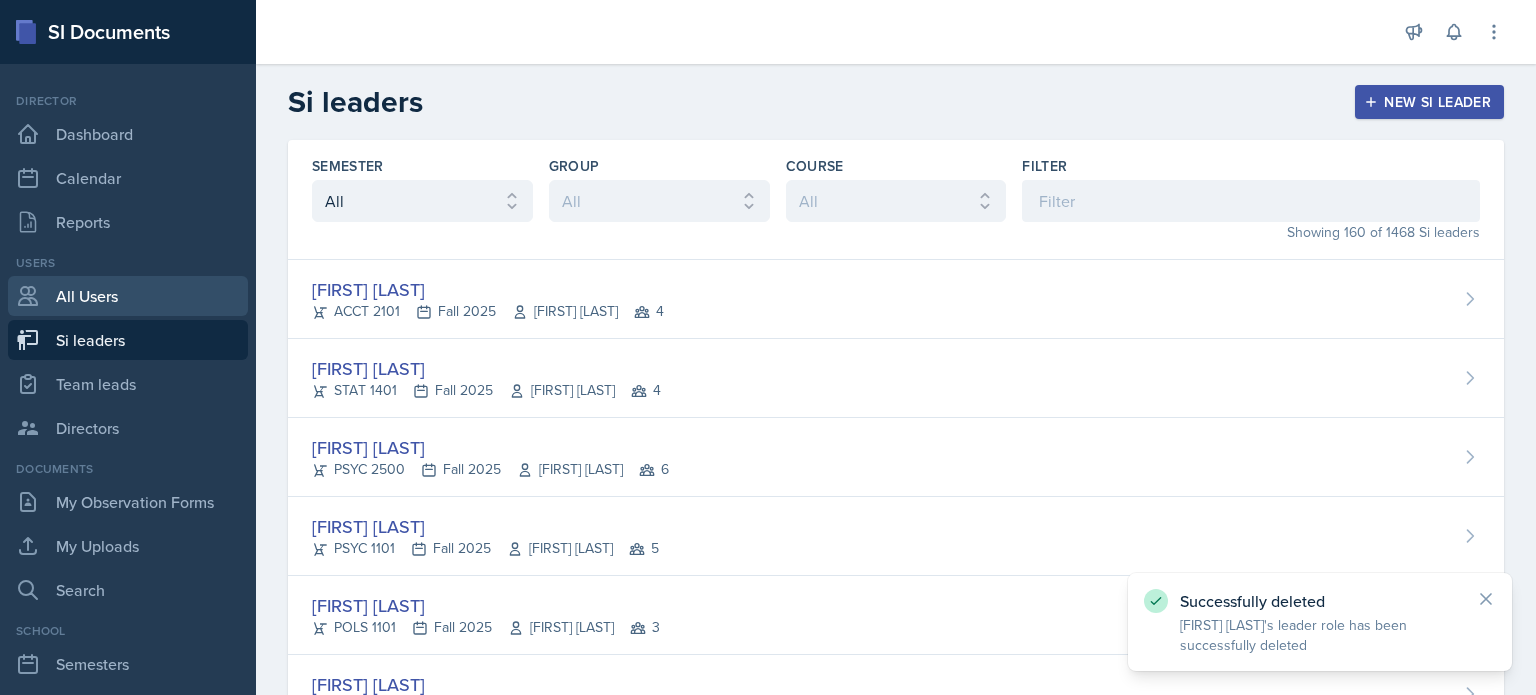 click on "All Users" at bounding box center (128, 296) 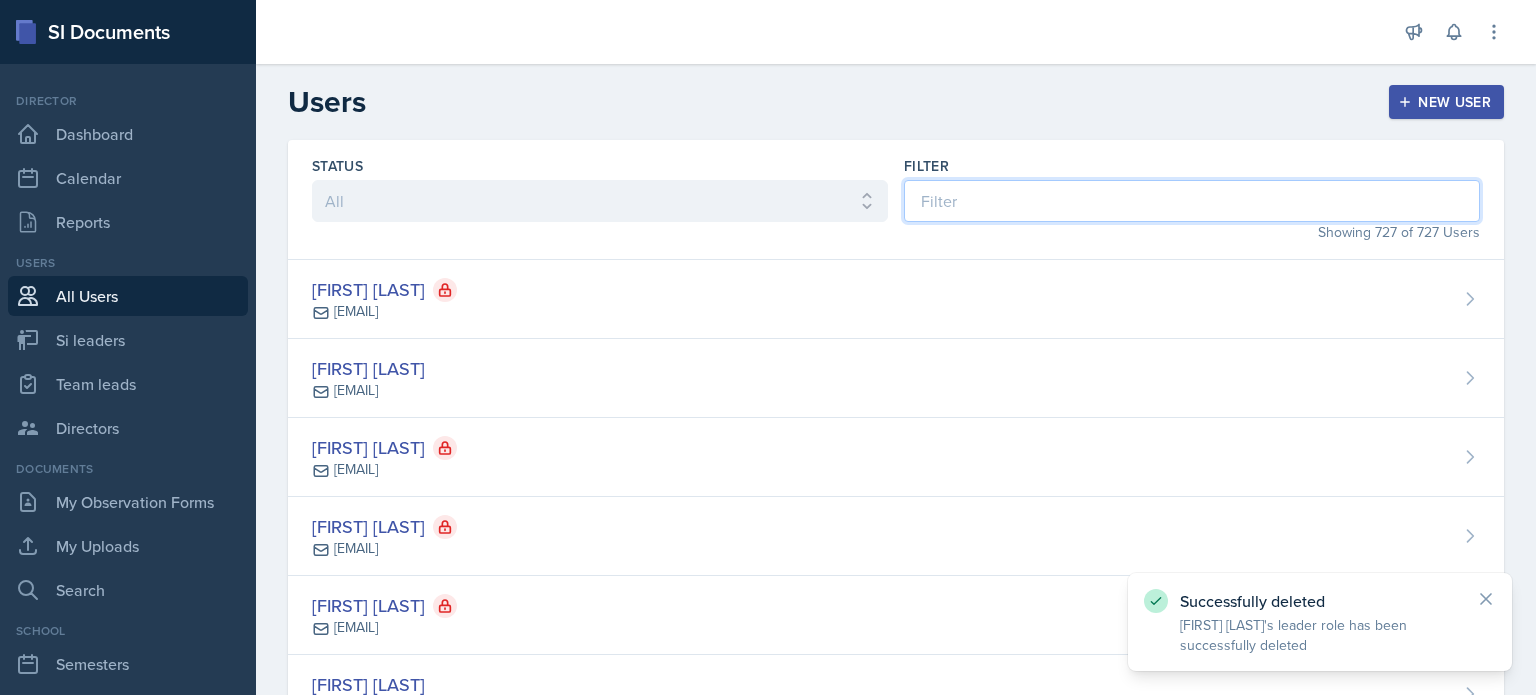click at bounding box center [1192, 201] 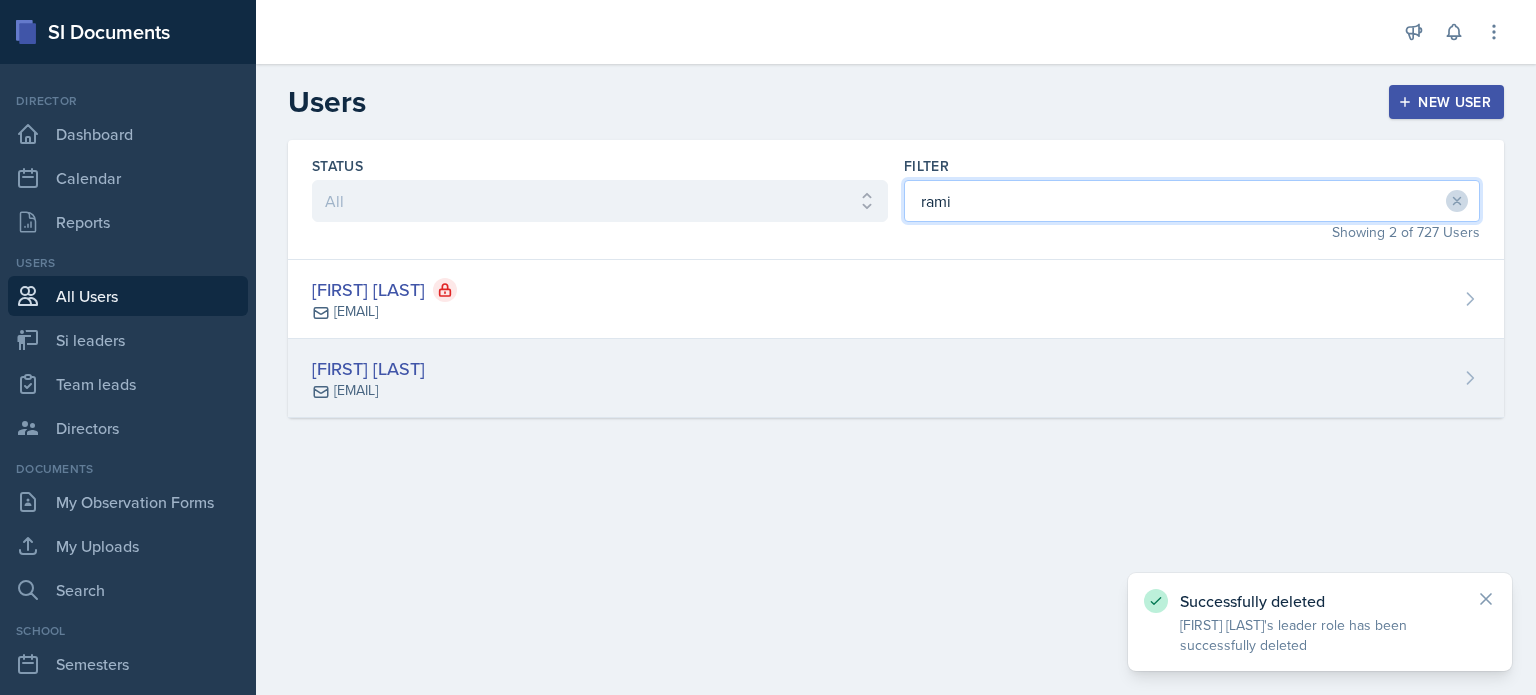 type on "rami" 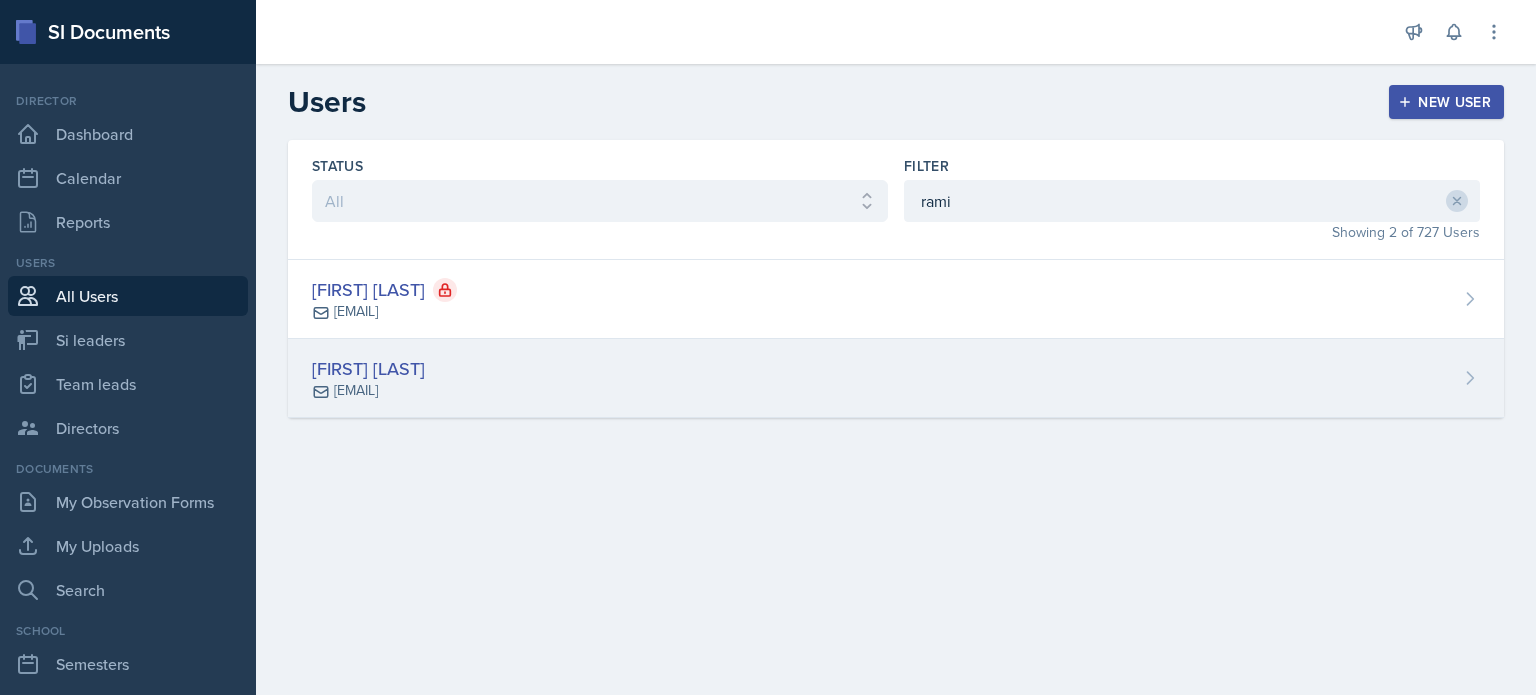click on "[FIRST] [LAST]
[EMAIL]" at bounding box center [896, 378] 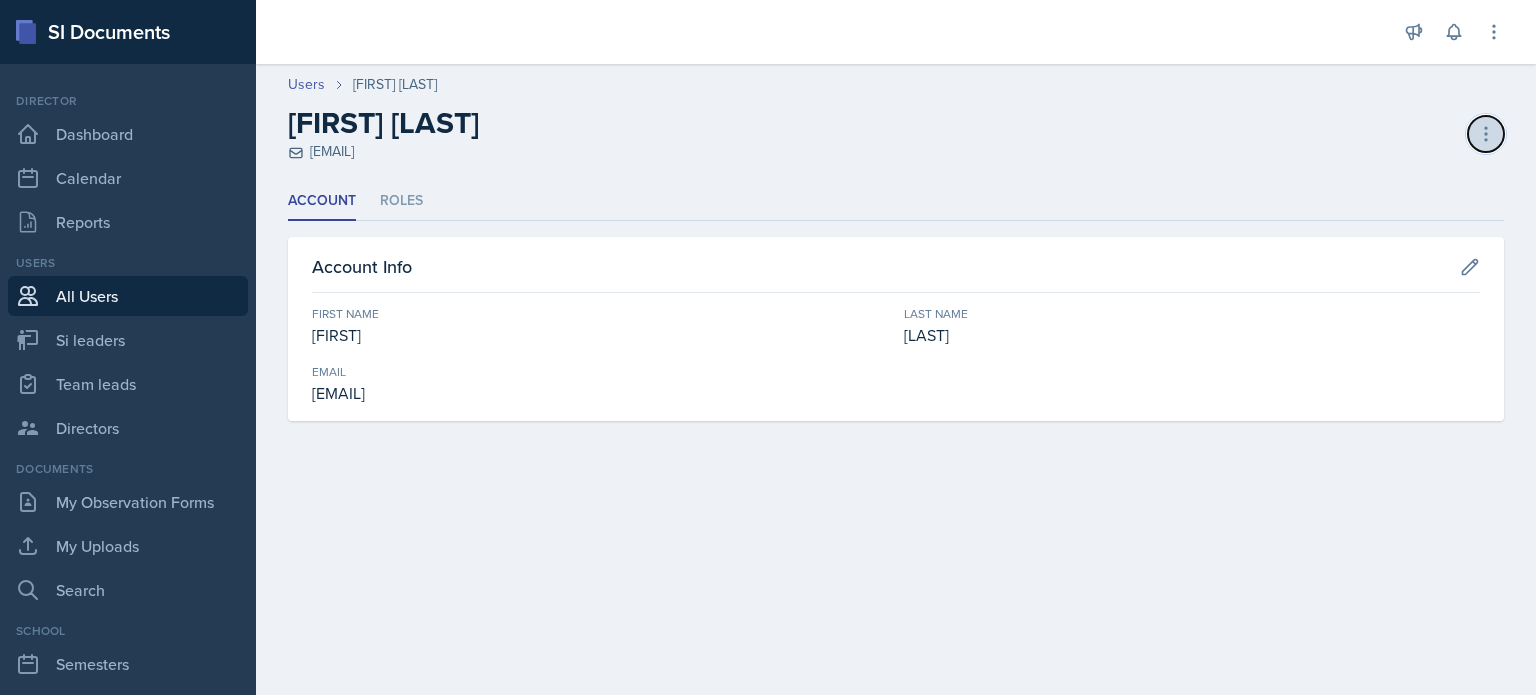 click 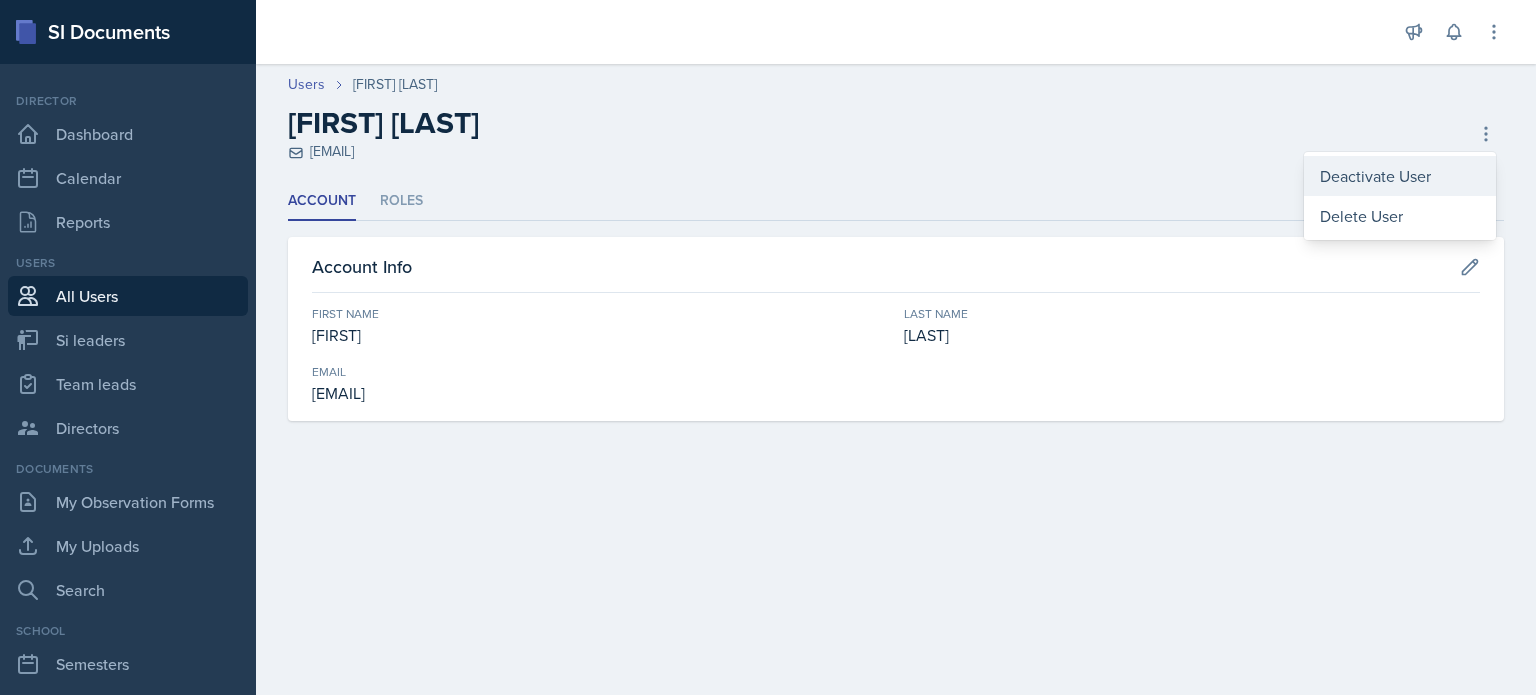 click on "Deactivate User" at bounding box center (1400, 176) 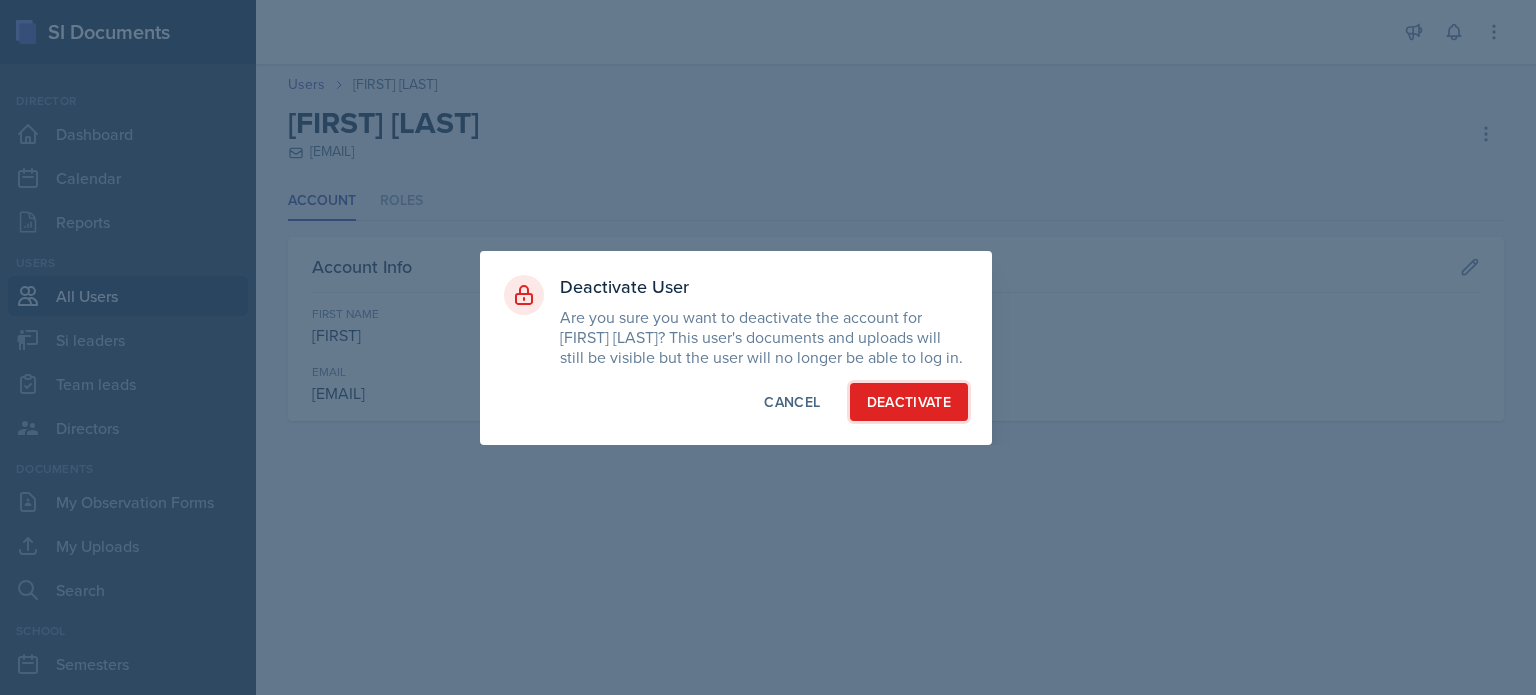 click on "Deactivate" at bounding box center [909, 402] 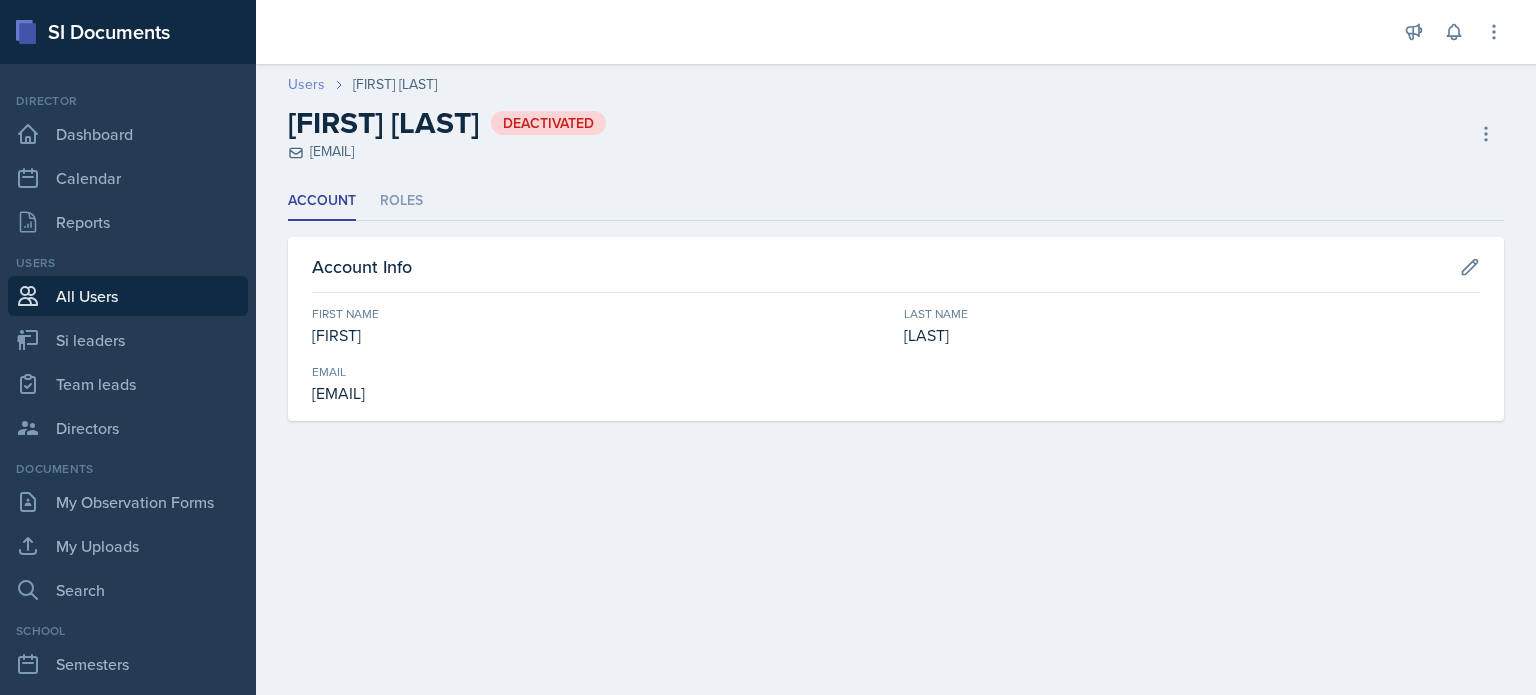 click on "Users" at bounding box center [306, 84] 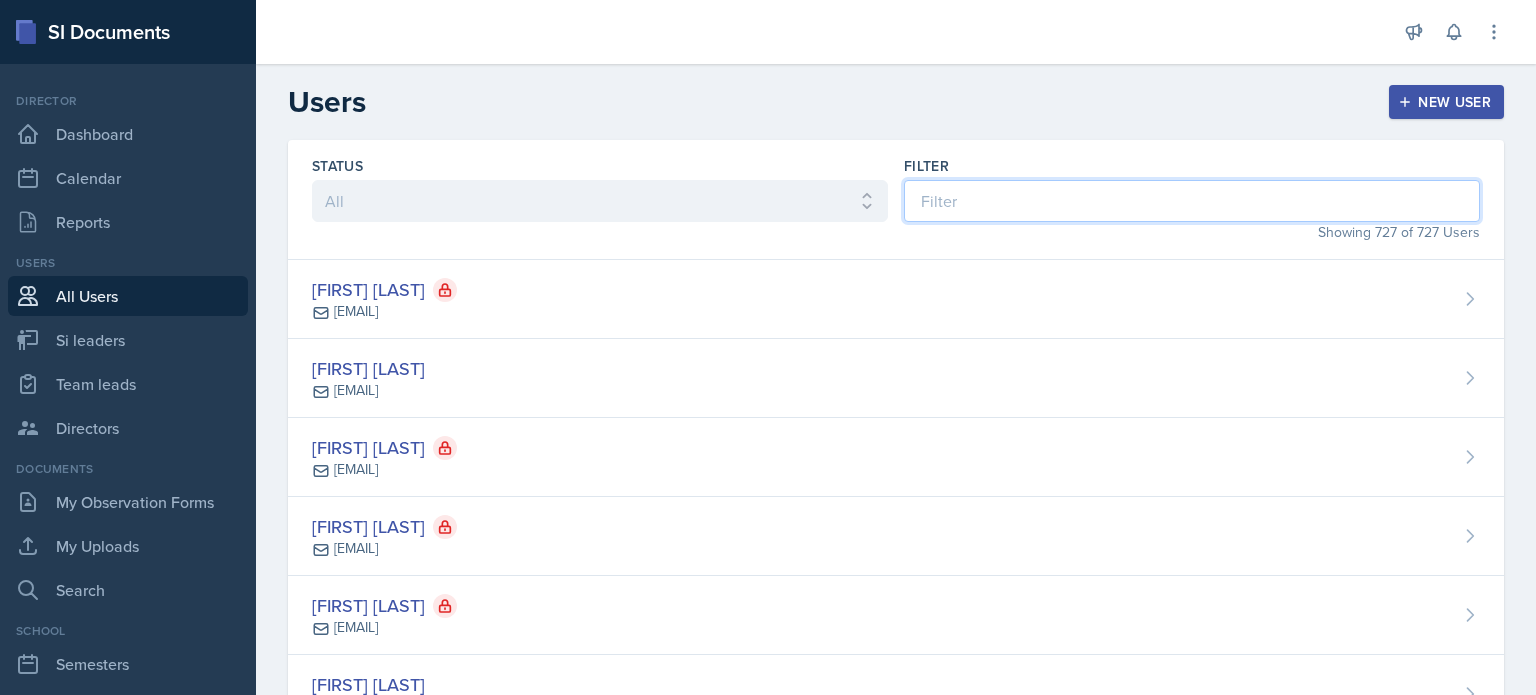 click at bounding box center (1192, 201) 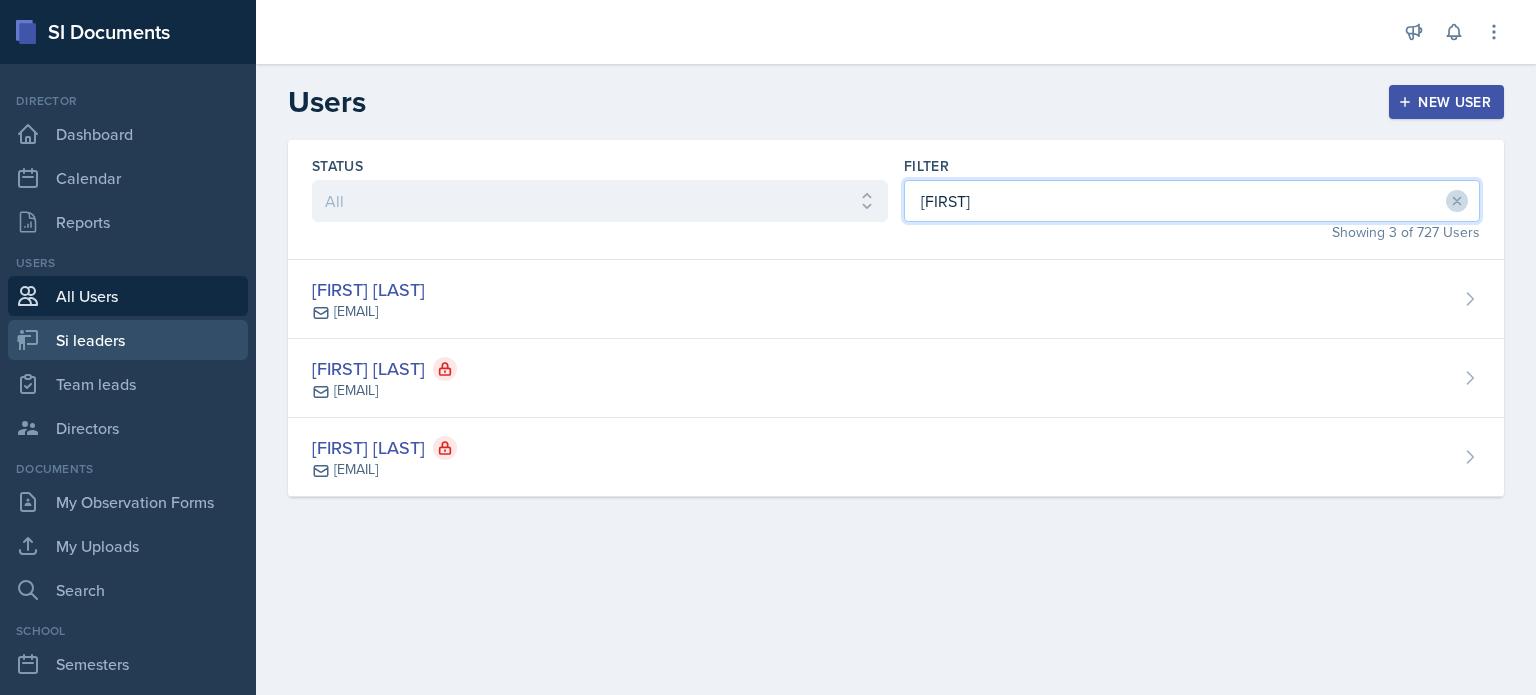 type on "[FIRST]" 